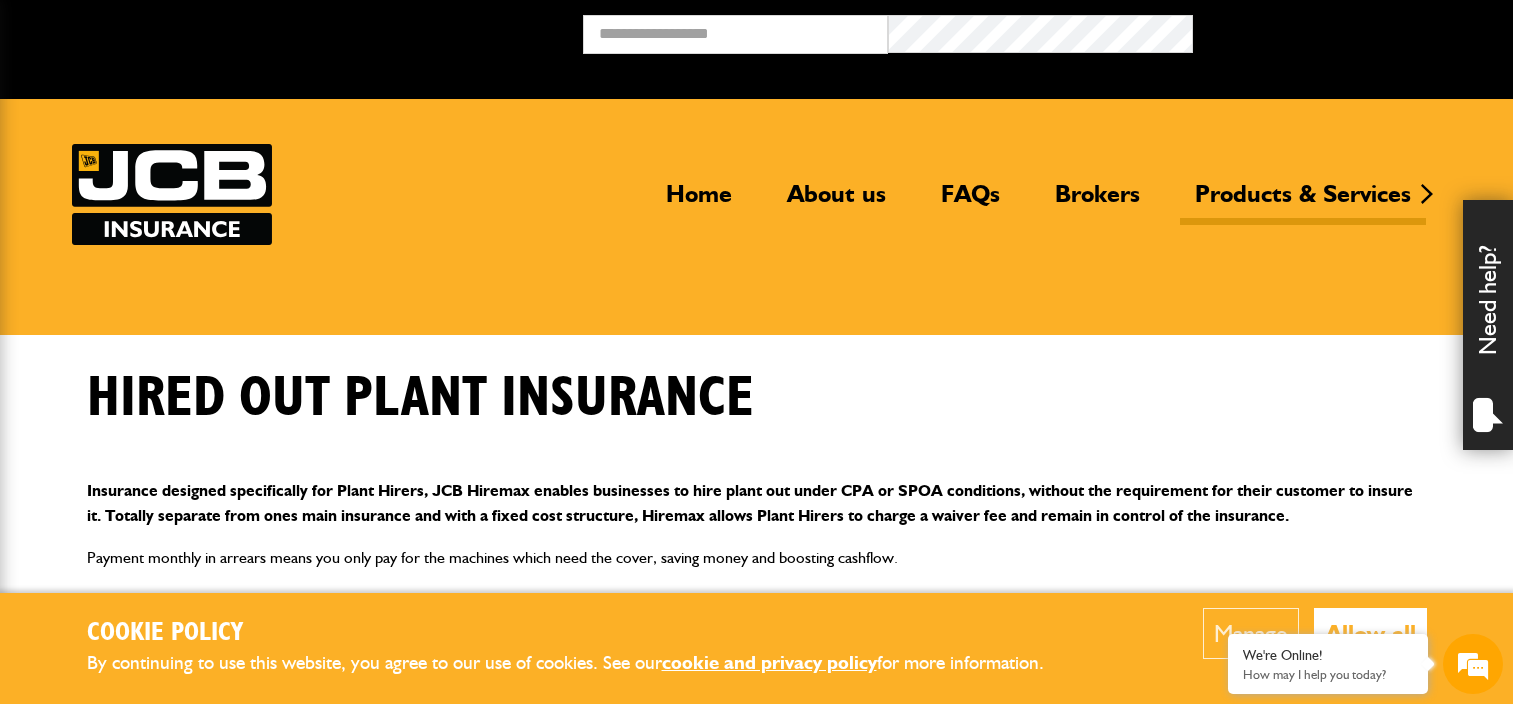 scroll, scrollTop: 0, scrollLeft: 0, axis: both 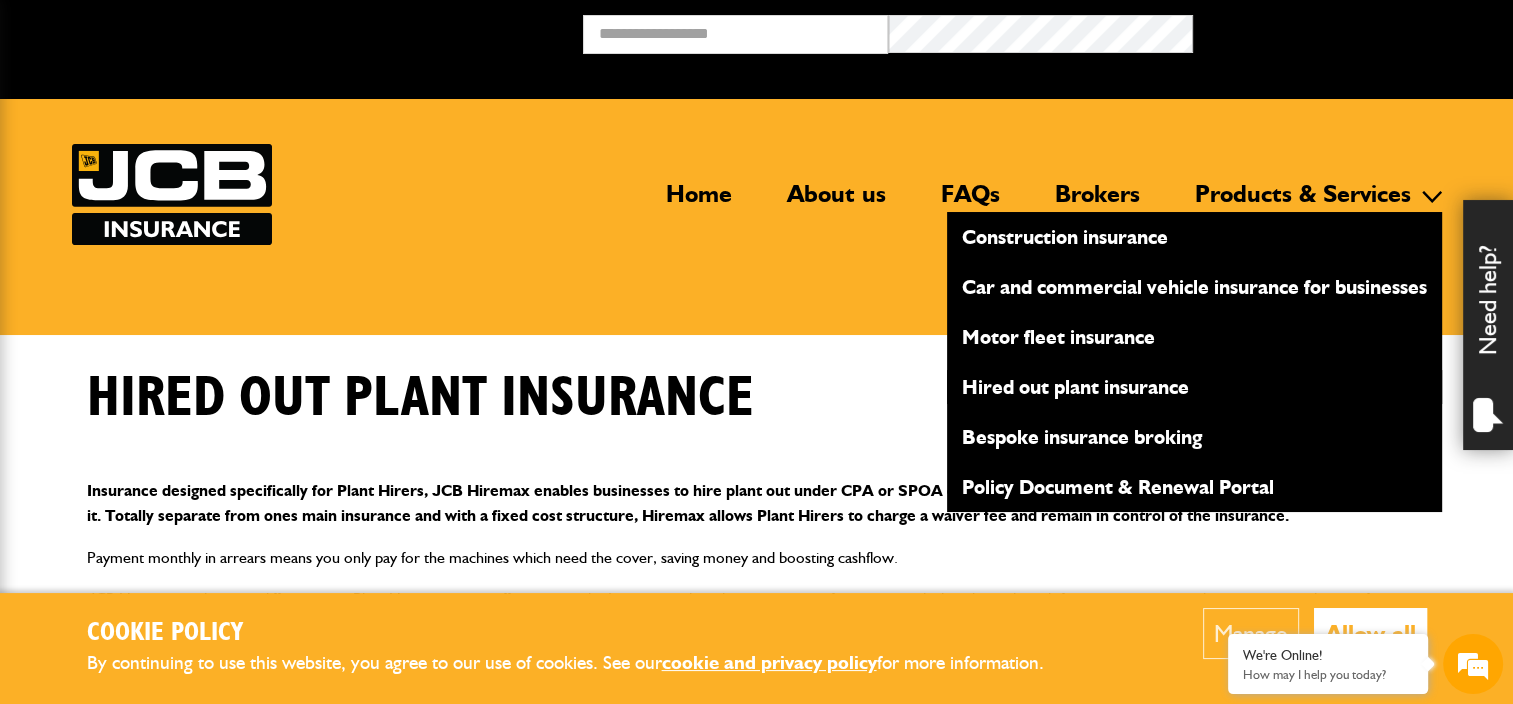 click on "Hired out plant insurance" at bounding box center (1194, 387) 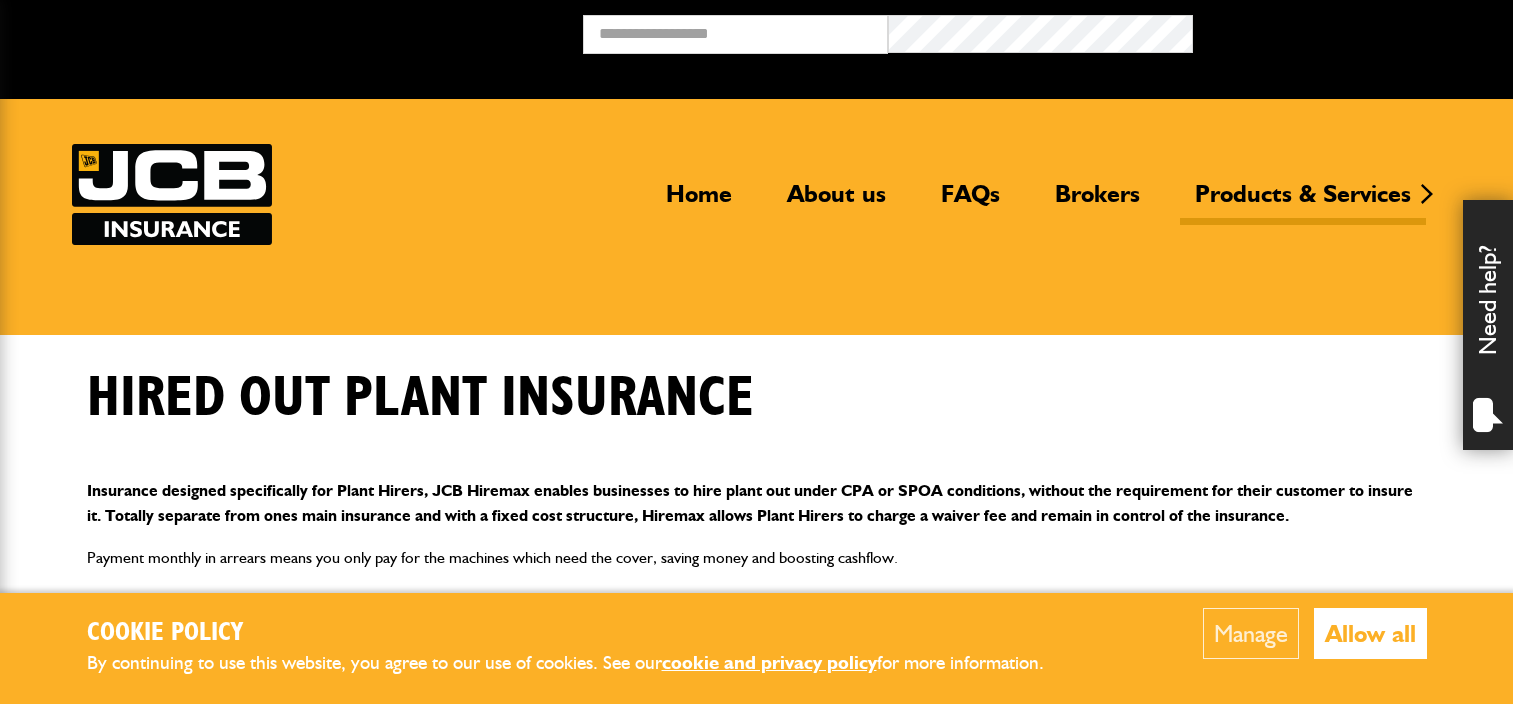 scroll, scrollTop: 0, scrollLeft: 0, axis: both 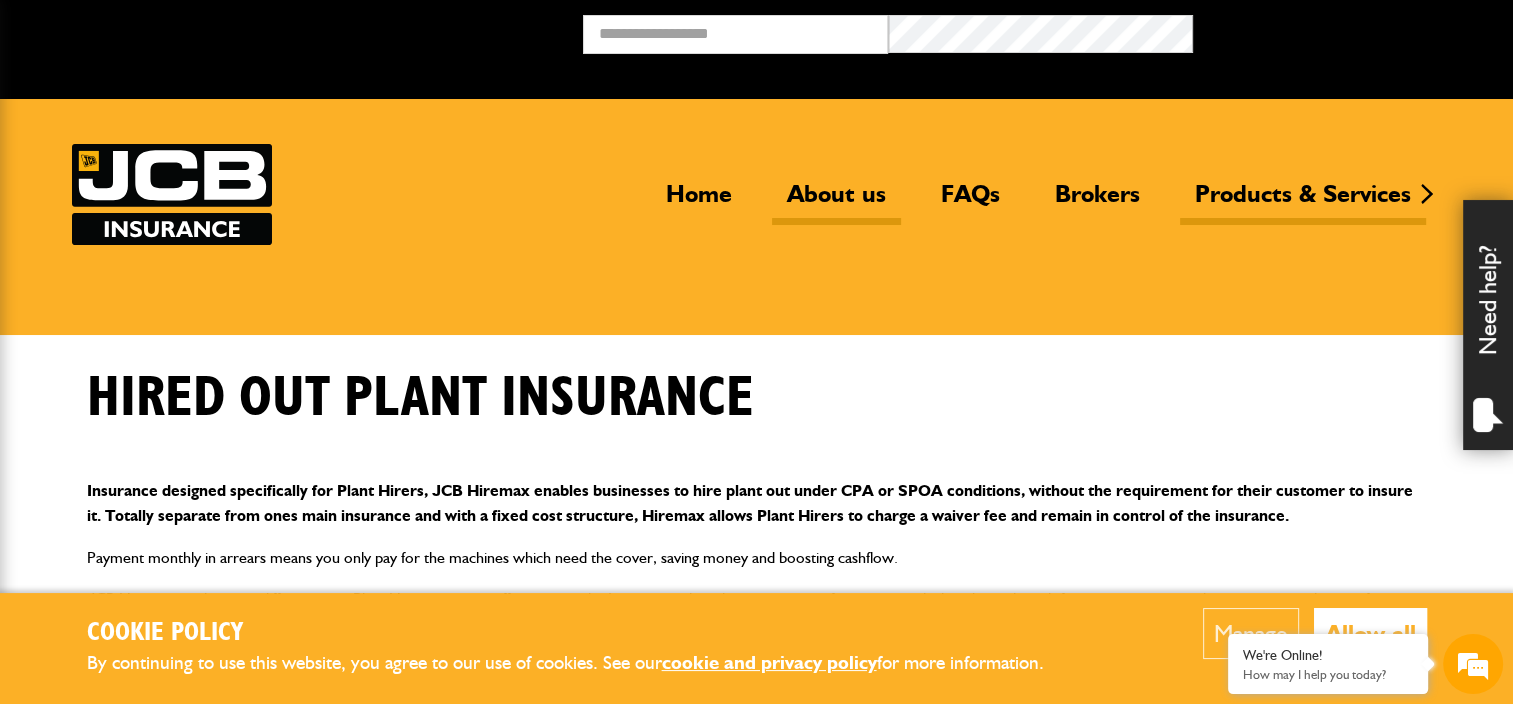 click on "About us" at bounding box center (836, 202) 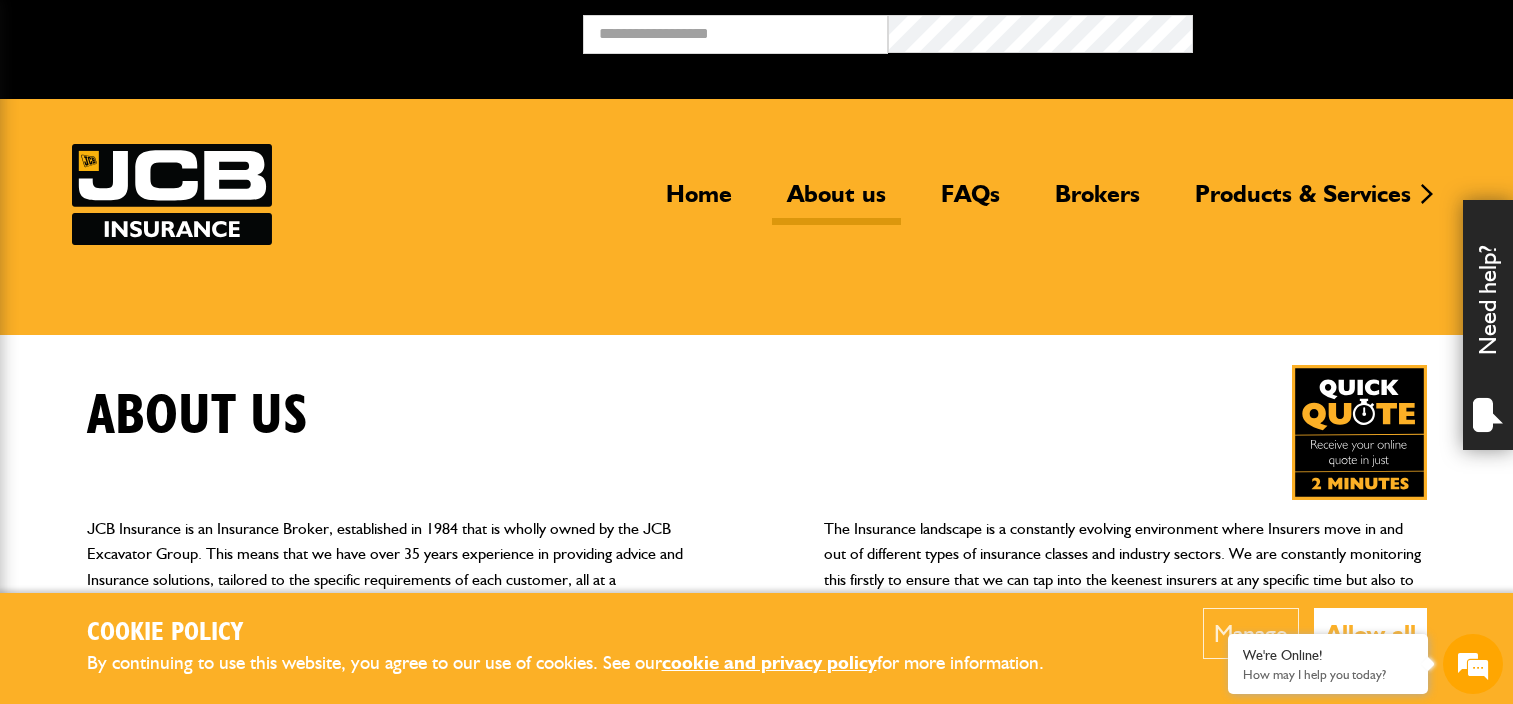 scroll, scrollTop: 0, scrollLeft: 0, axis: both 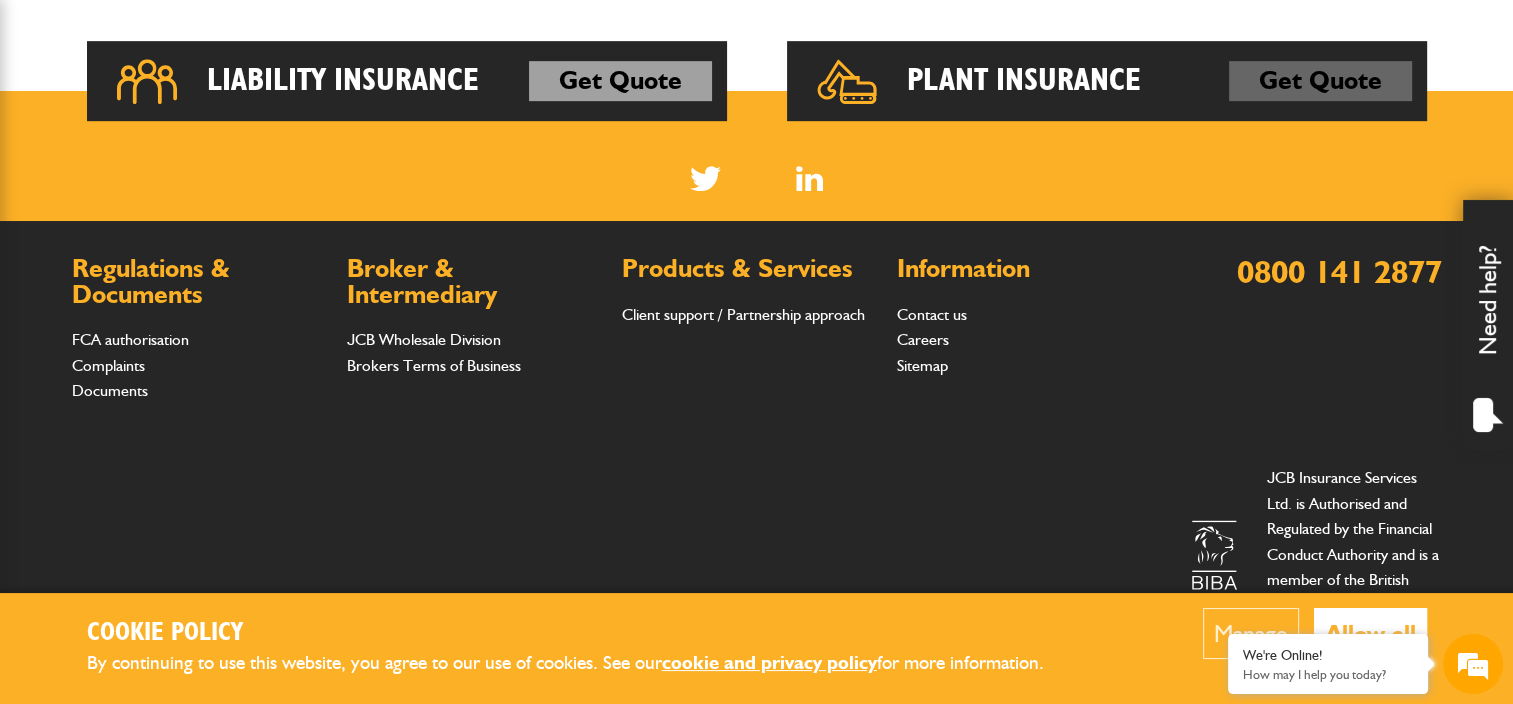 click on "Get Quote" at bounding box center [1320, 81] 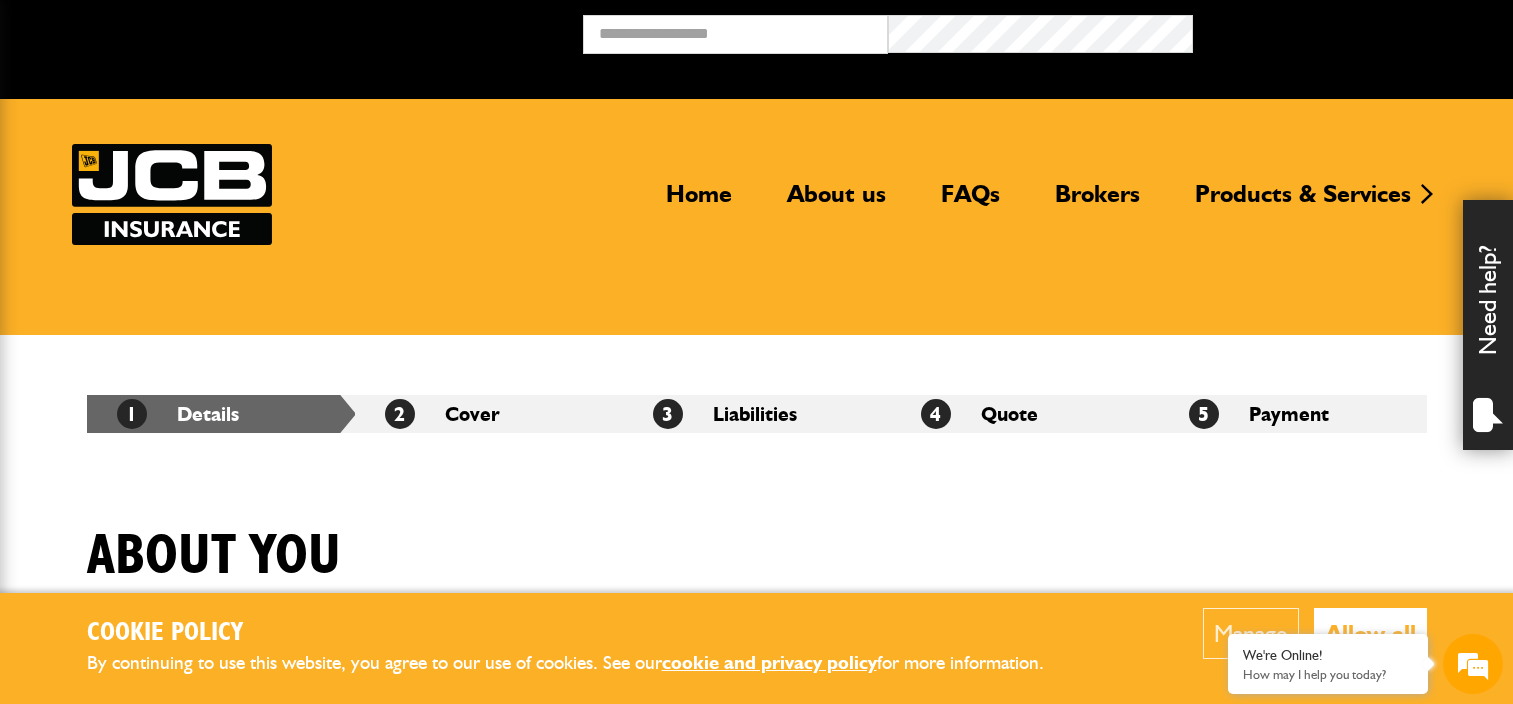 scroll, scrollTop: 0, scrollLeft: 0, axis: both 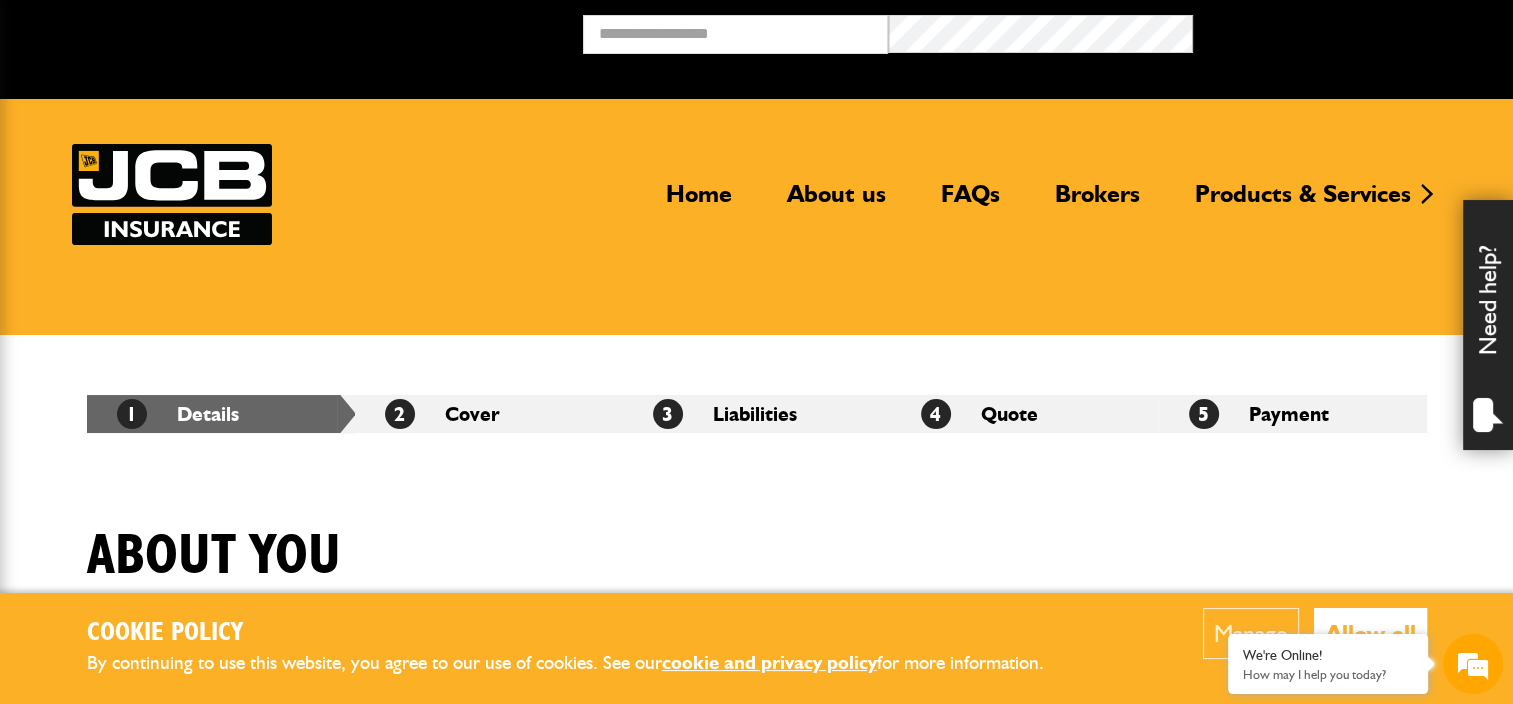click on "2 Cover" at bounding box center (489, 414) 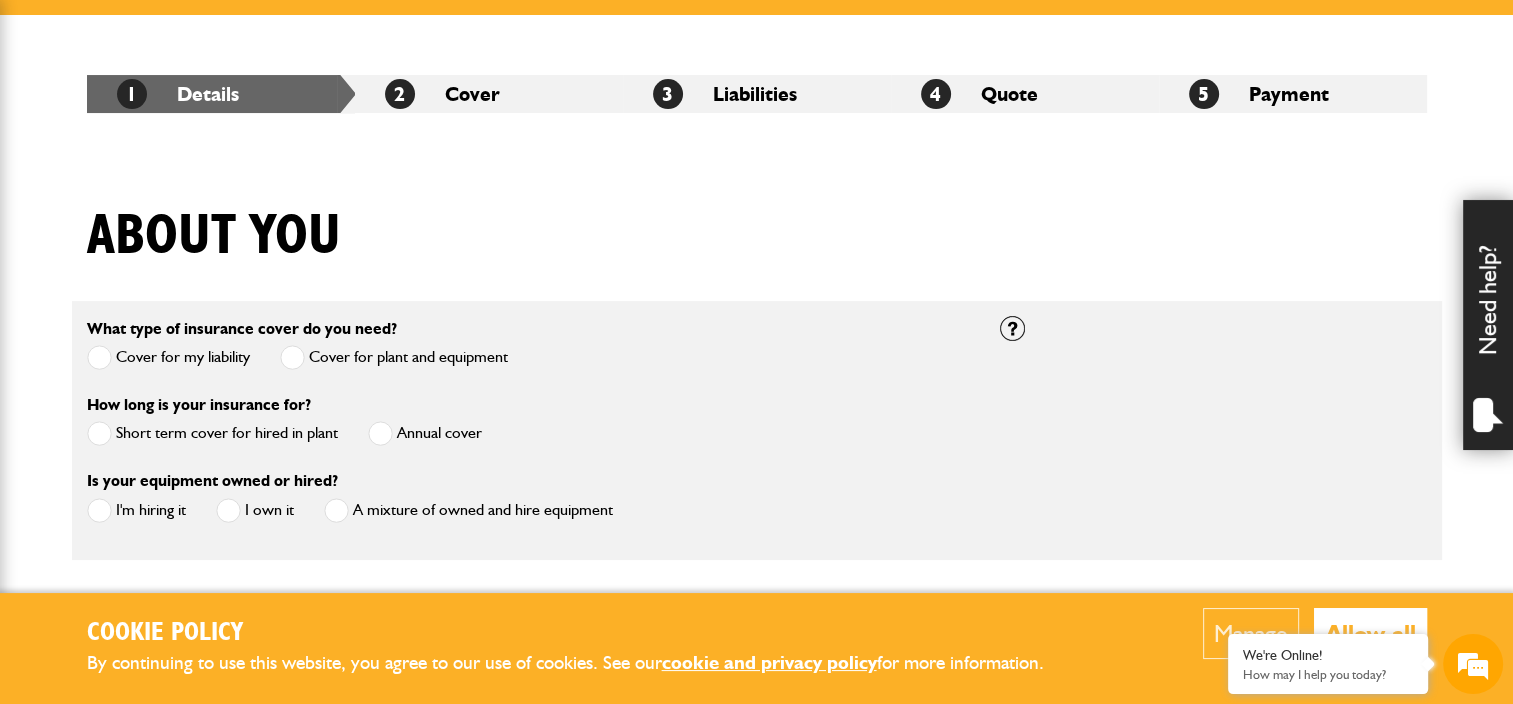 scroll, scrollTop: 412, scrollLeft: 0, axis: vertical 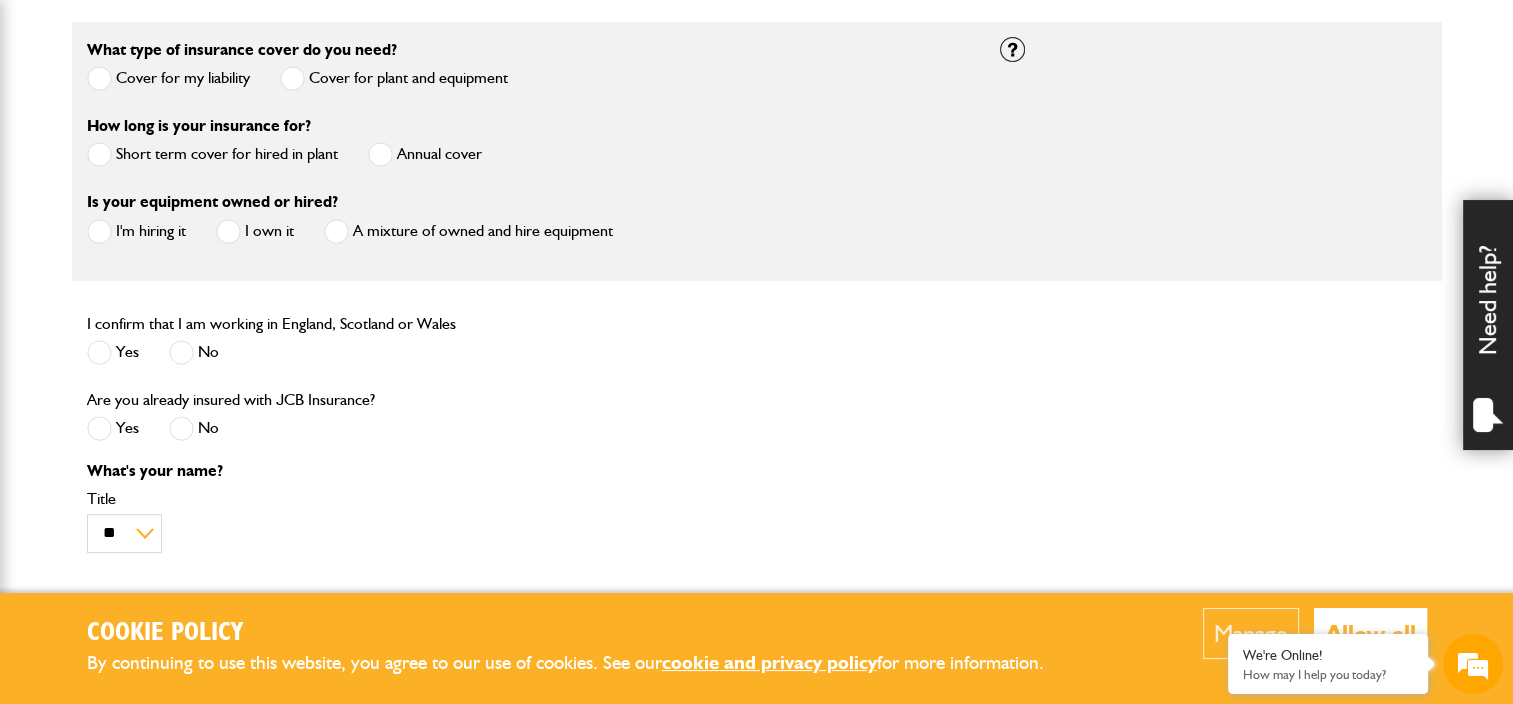 click at bounding box center [380, 154] 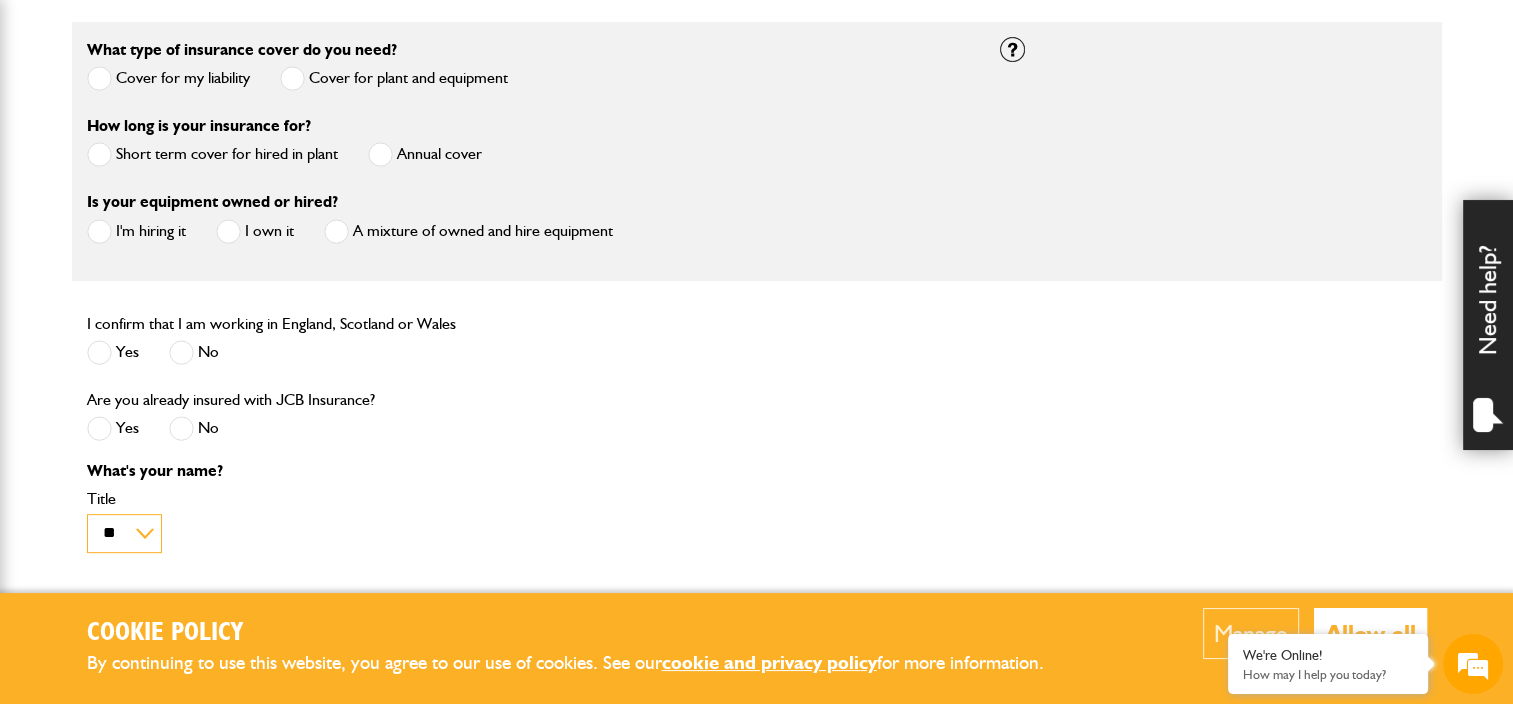 click on "**
***
****
**
**
**" at bounding box center (124, 533) 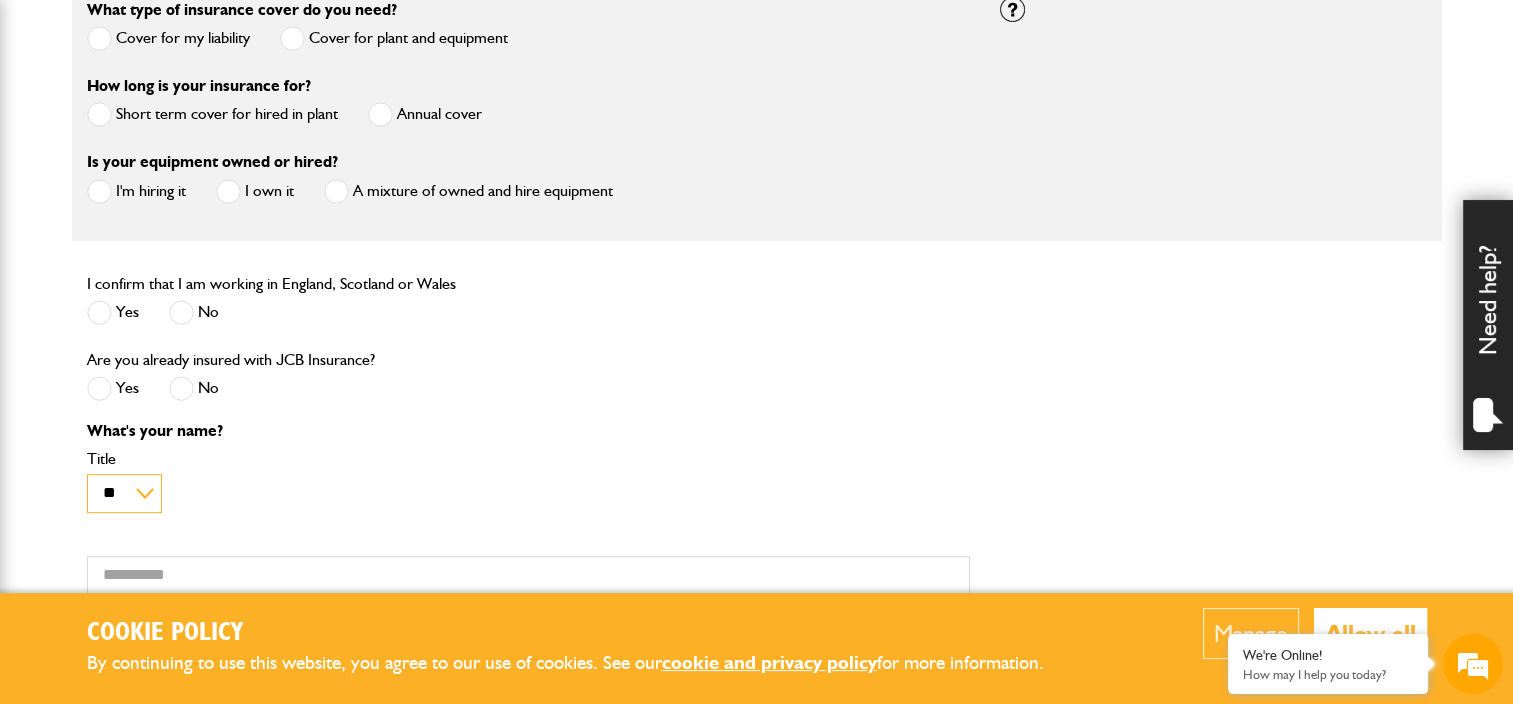 scroll, scrollTop: 826, scrollLeft: 0, axis: vertical 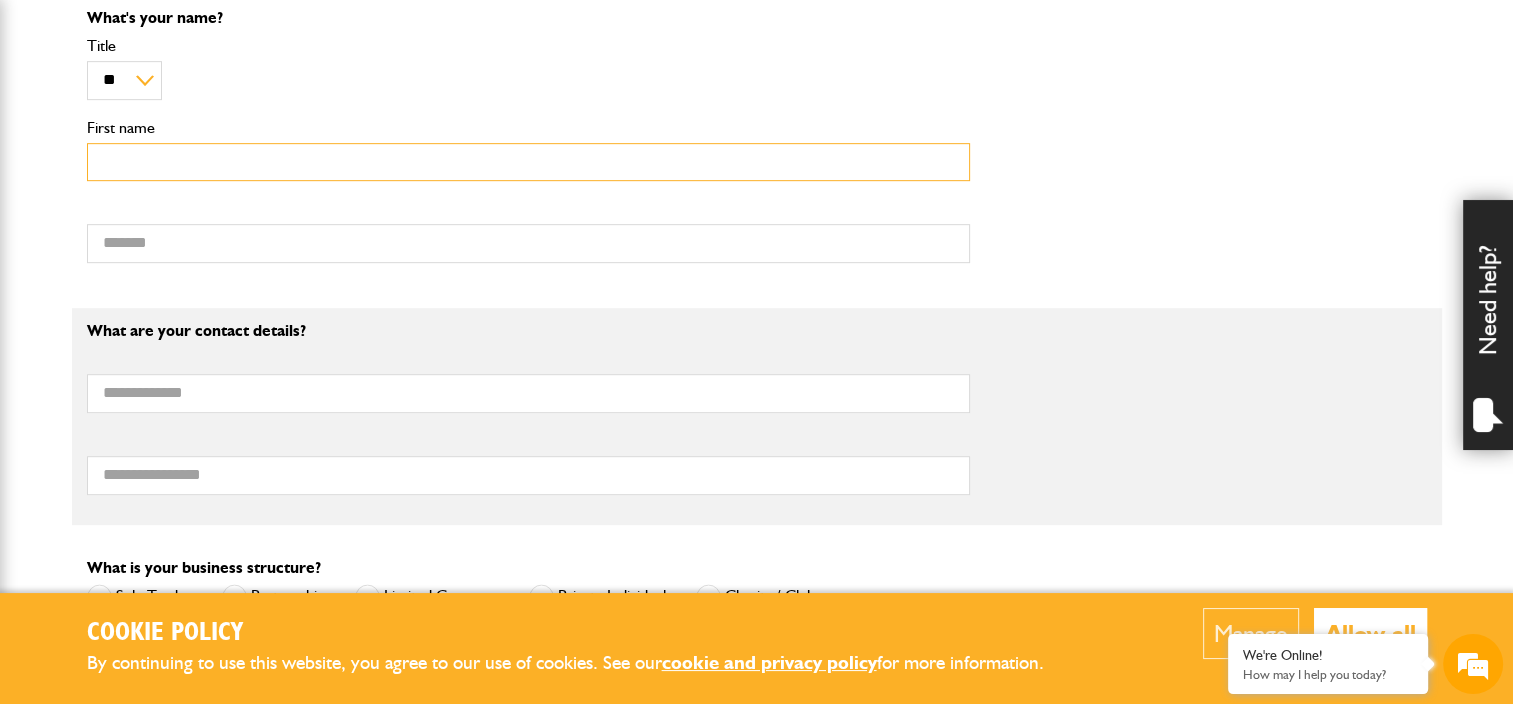 click on "First name" at bounding box center (528, 162) 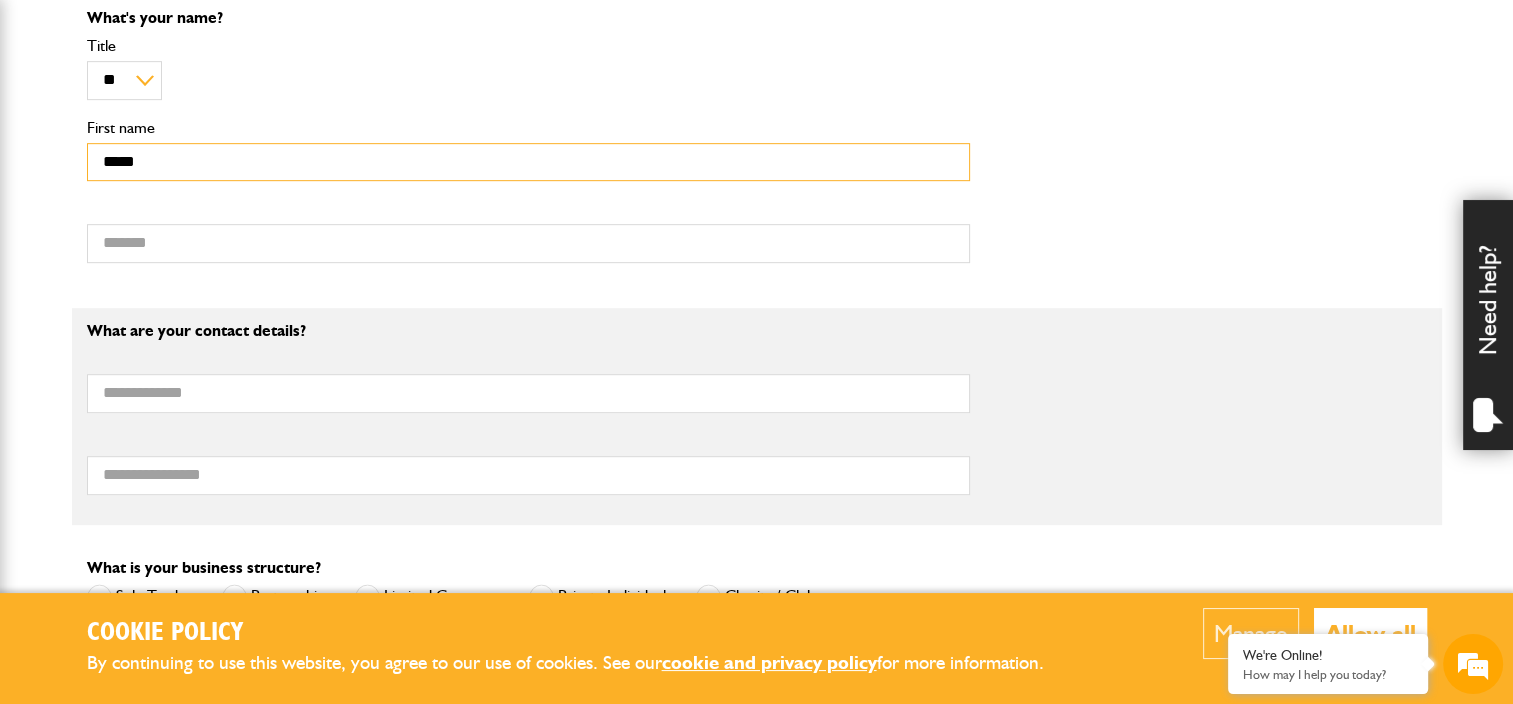 type on "*****" 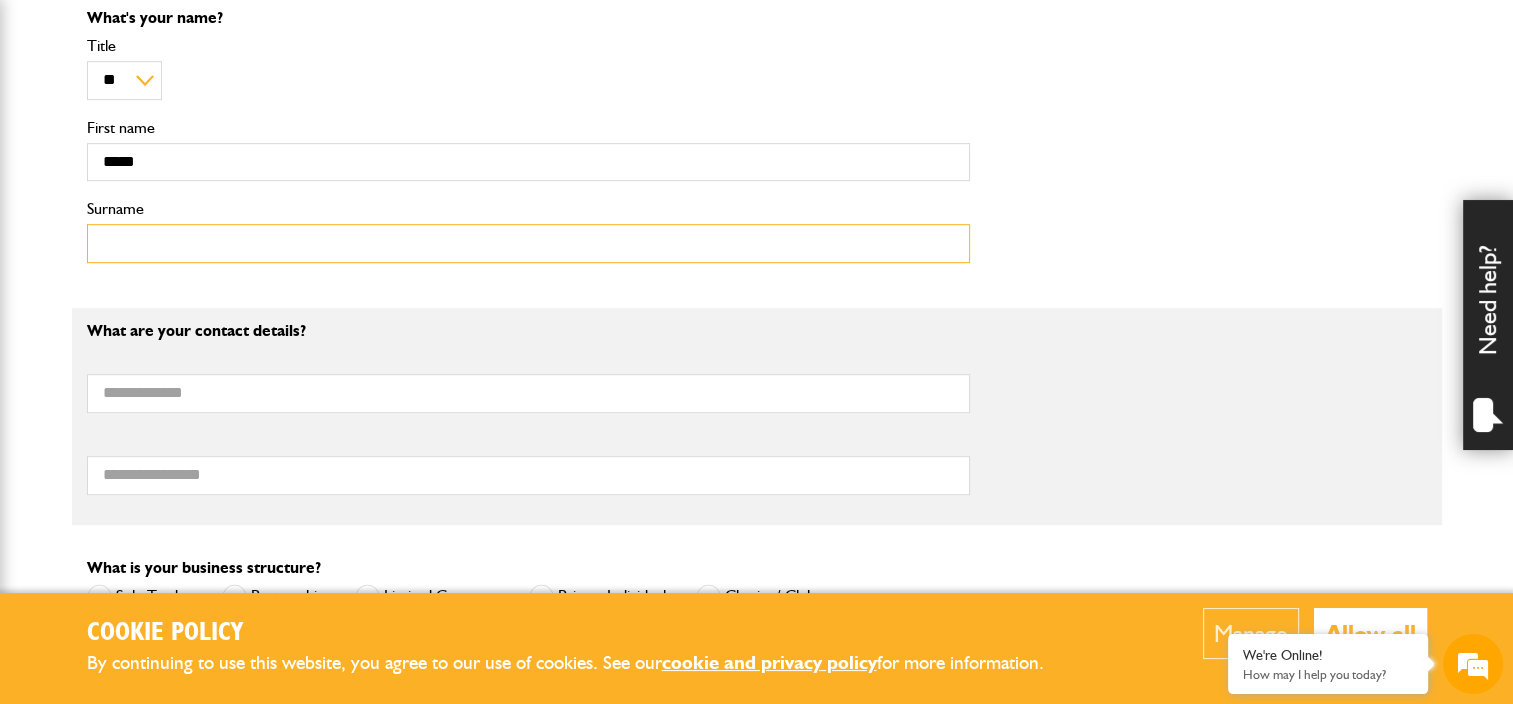 click on "Surname" at bounding box center (528, 243) 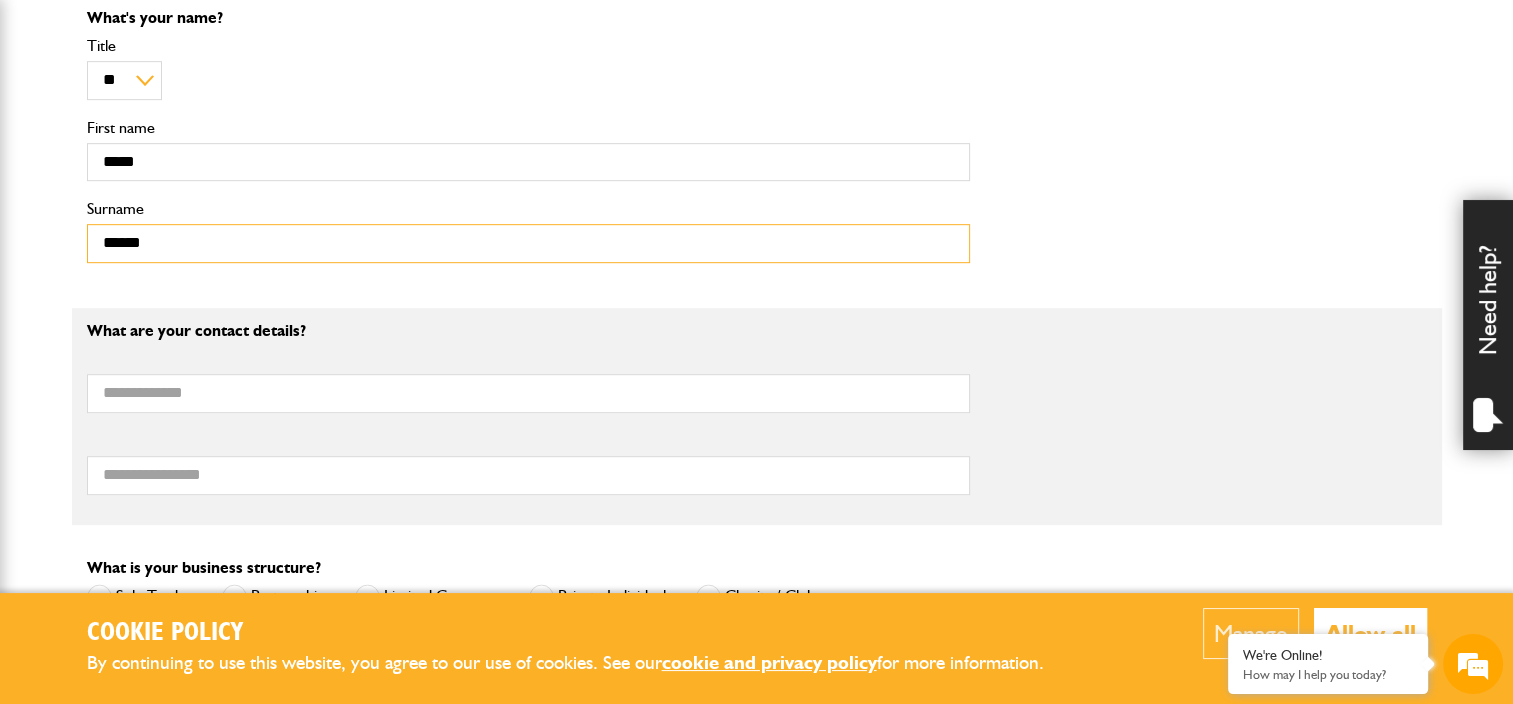 type on "******" 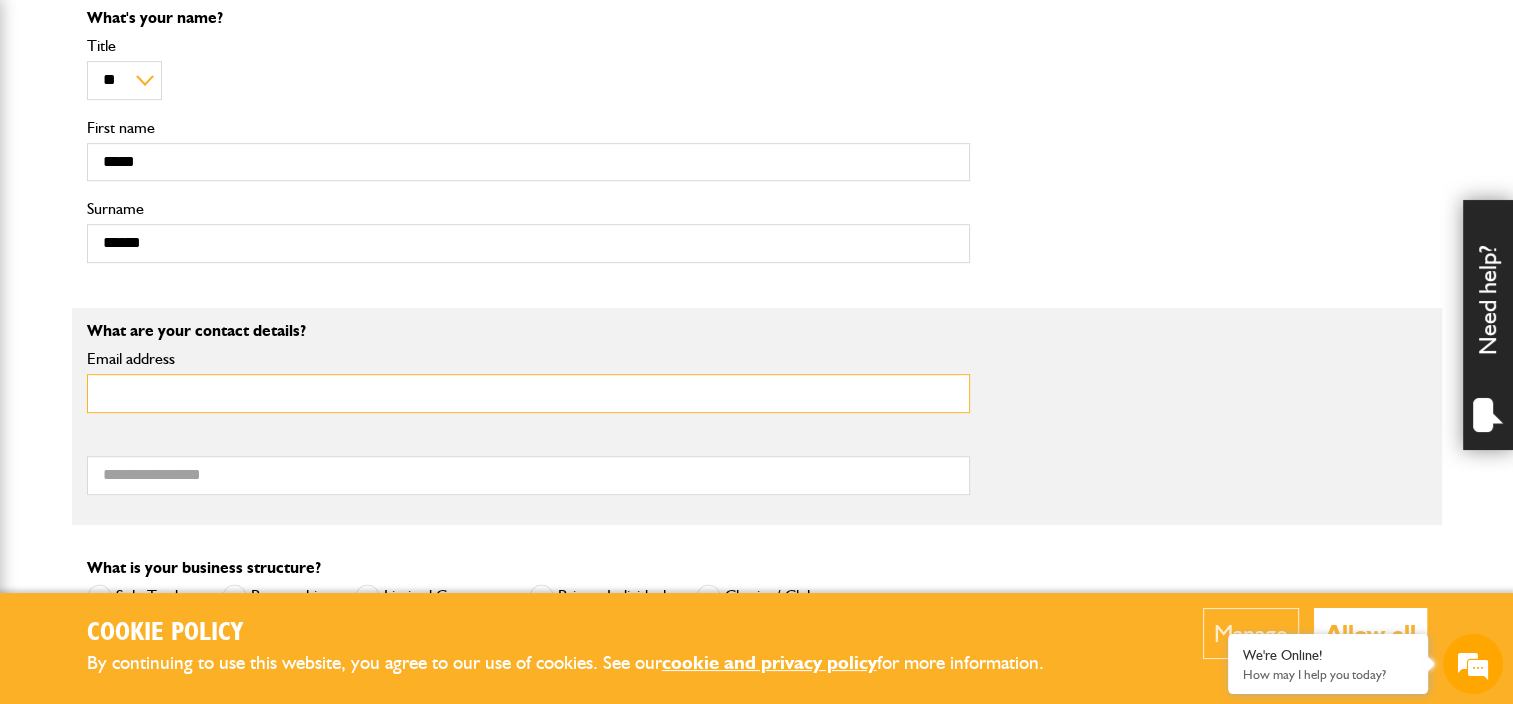 click on "Email address" at bounding box center [528, 393] 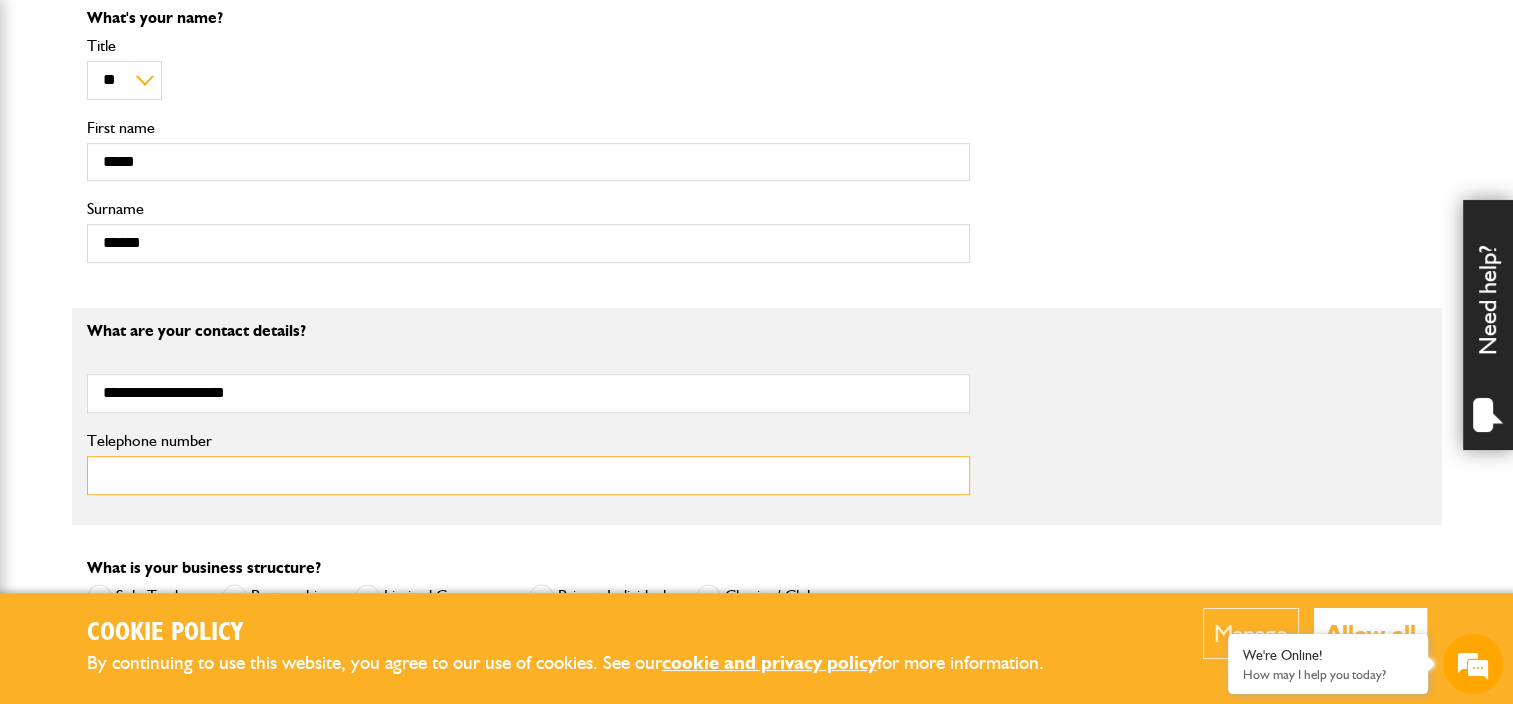 click on "Telephone number" at bounding box center (528, 475) 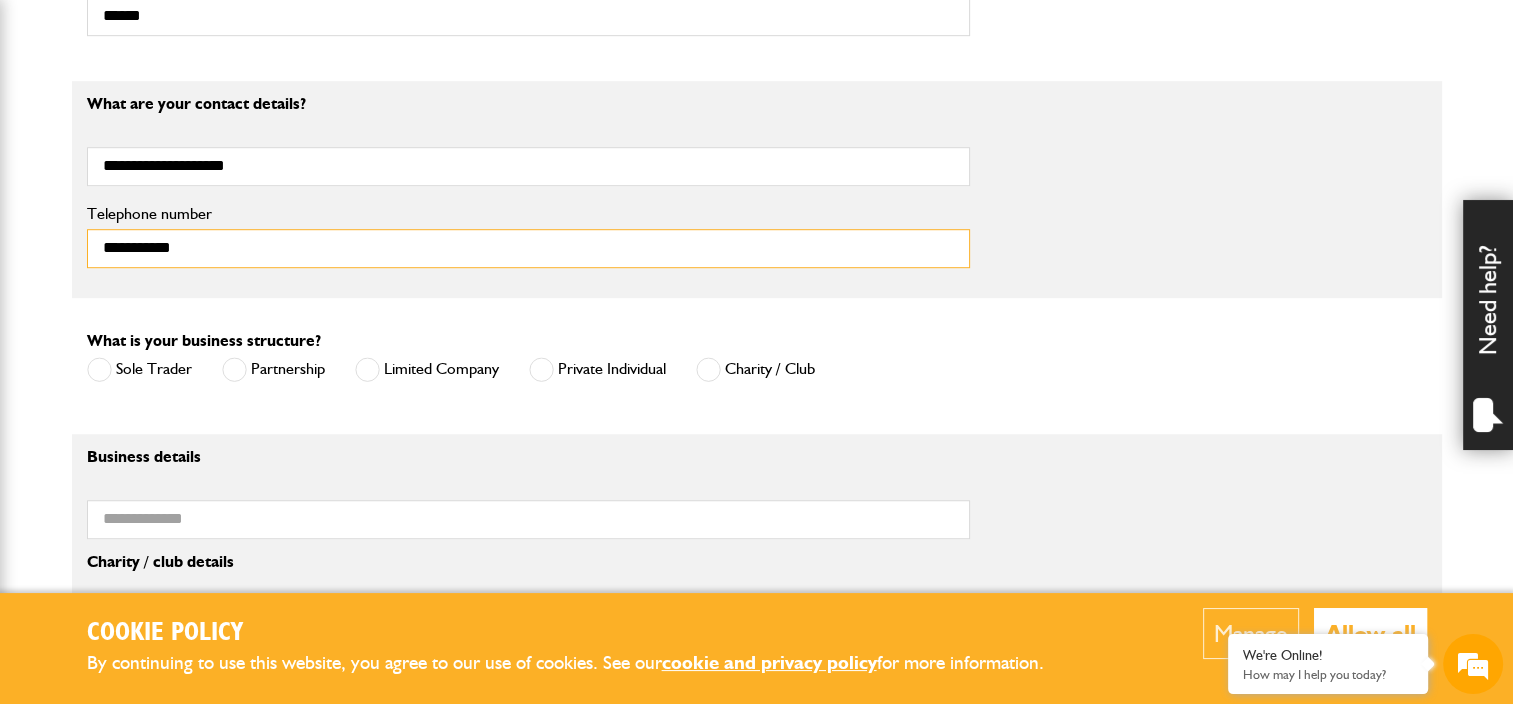 scroll, scrollTop: 1359, scrollLeft: 0, axis: vertical 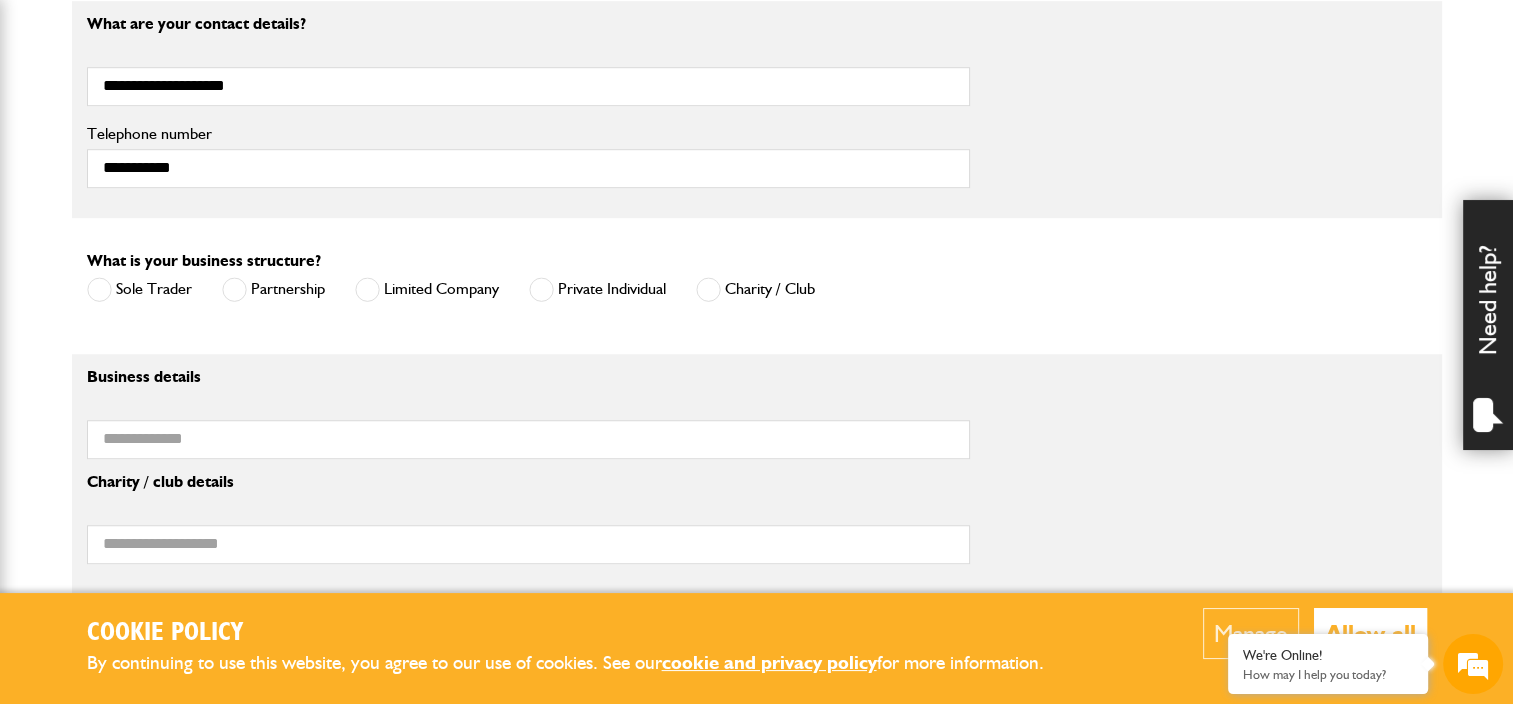 click at bounding box center [367, 289] 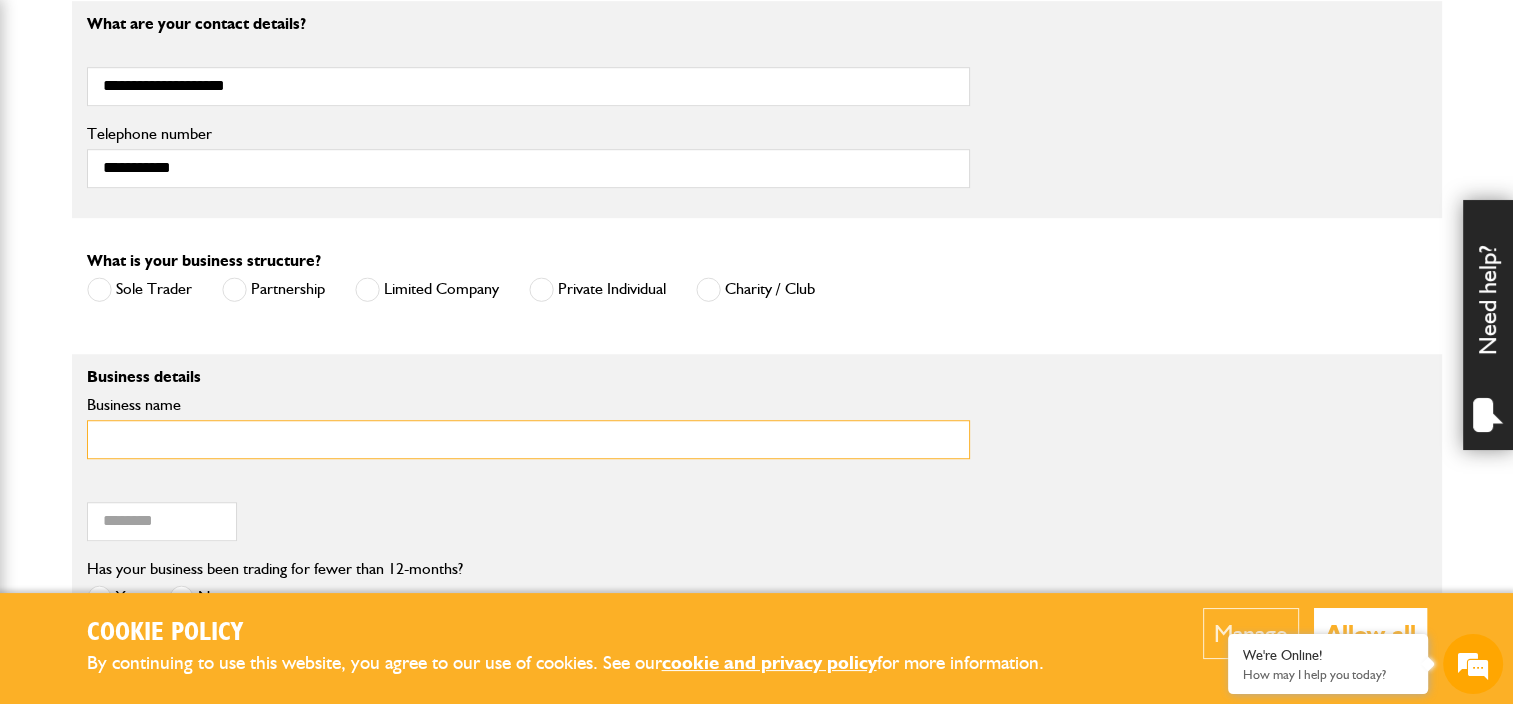 click on "Business name" at bounding box center (528, 439) 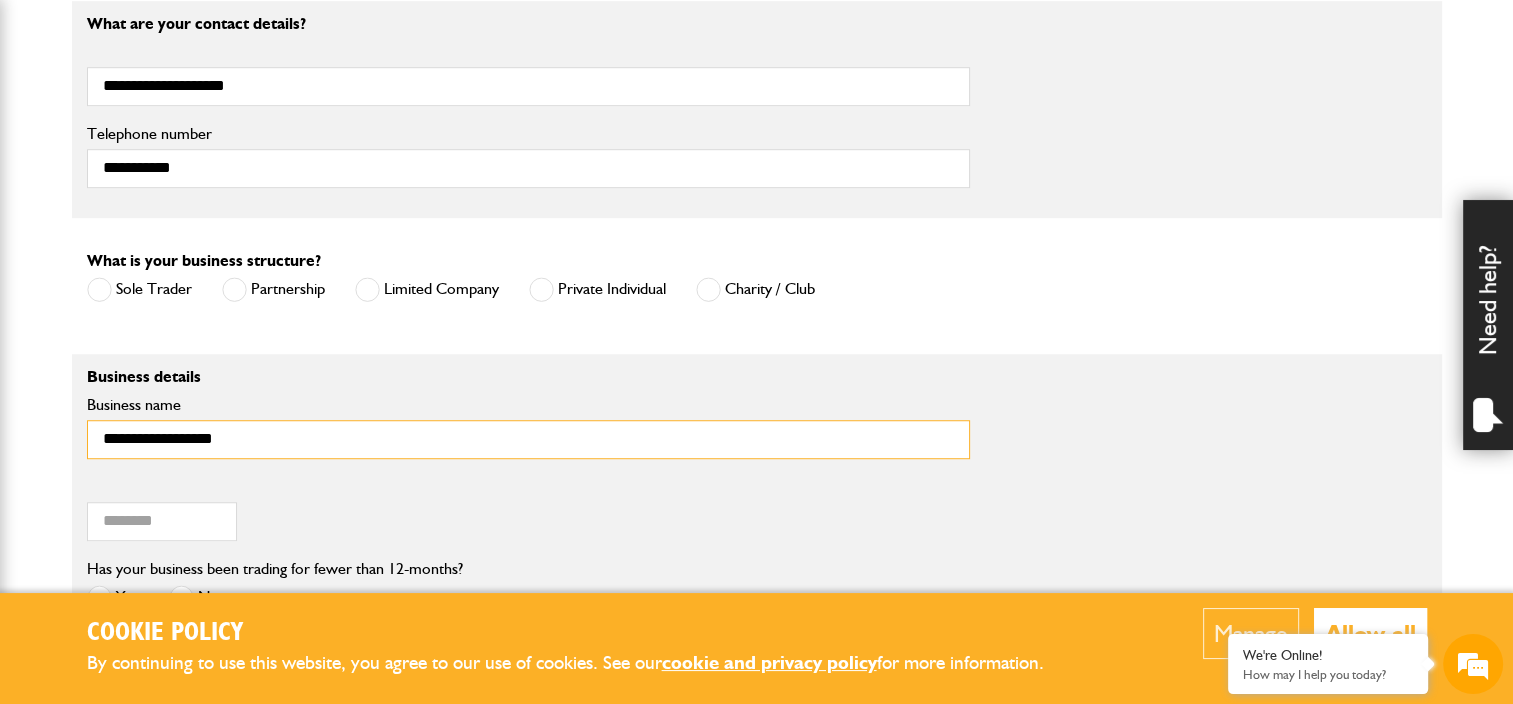 type on "**********" 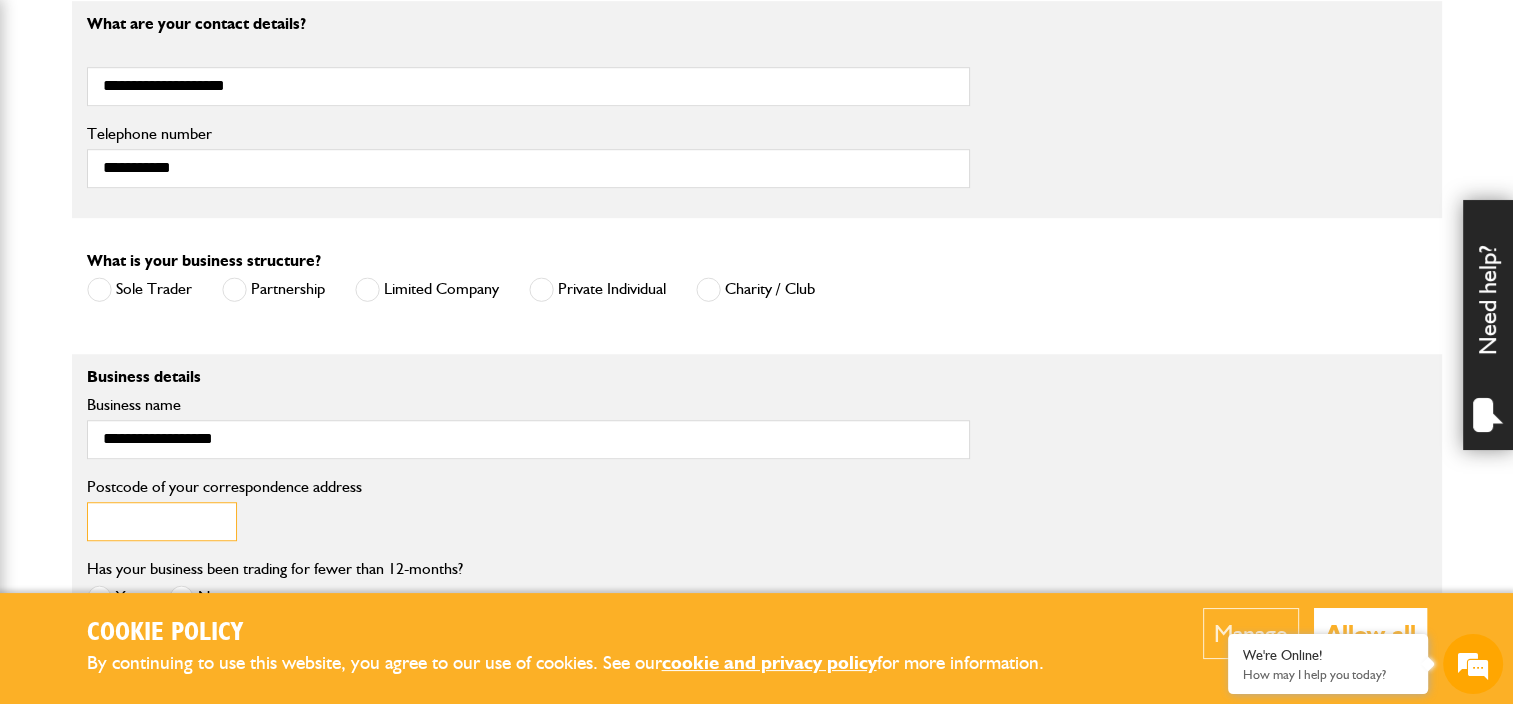 click on "Postcode of your correspondence address" at bounding box center (162, 521) 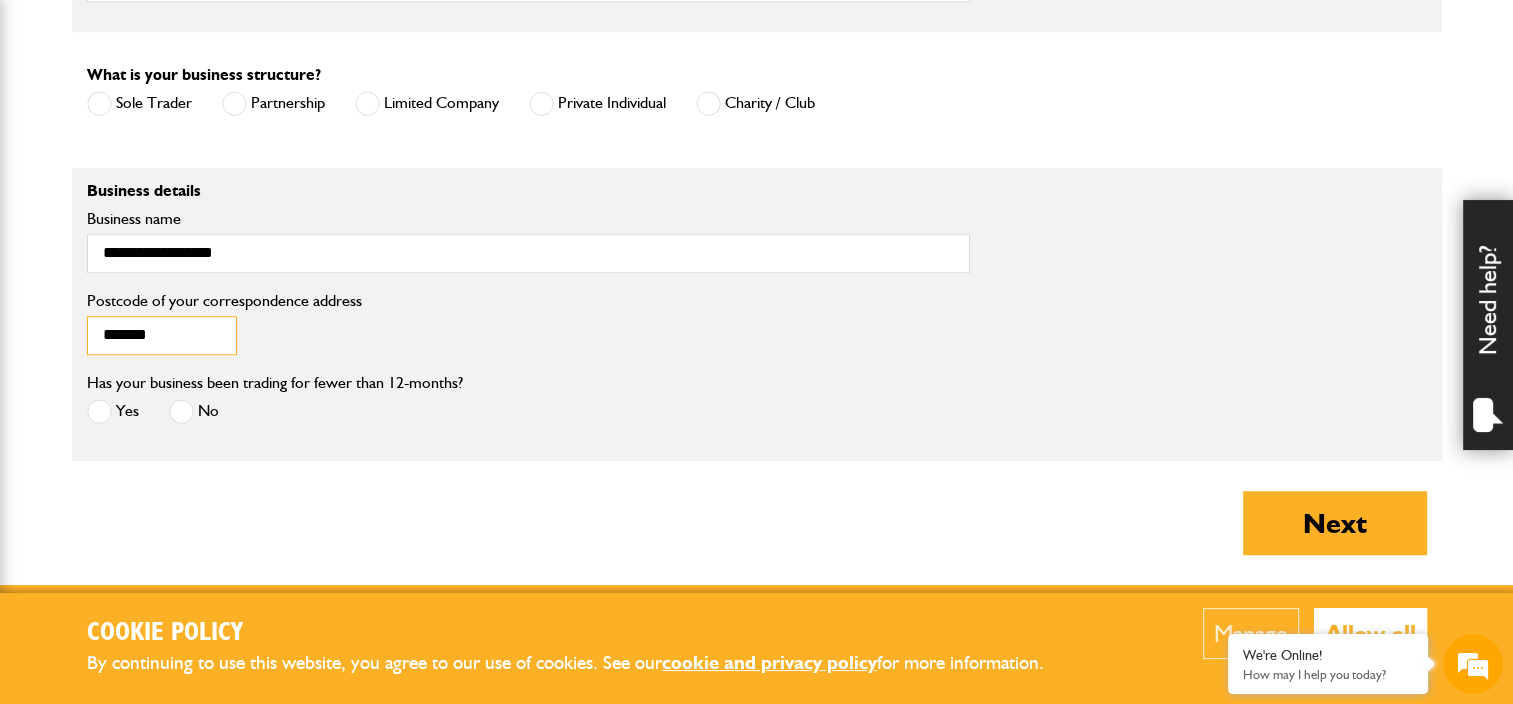 scroll, scrollTop: 1612, scrollLeft: 0, axis: vertical 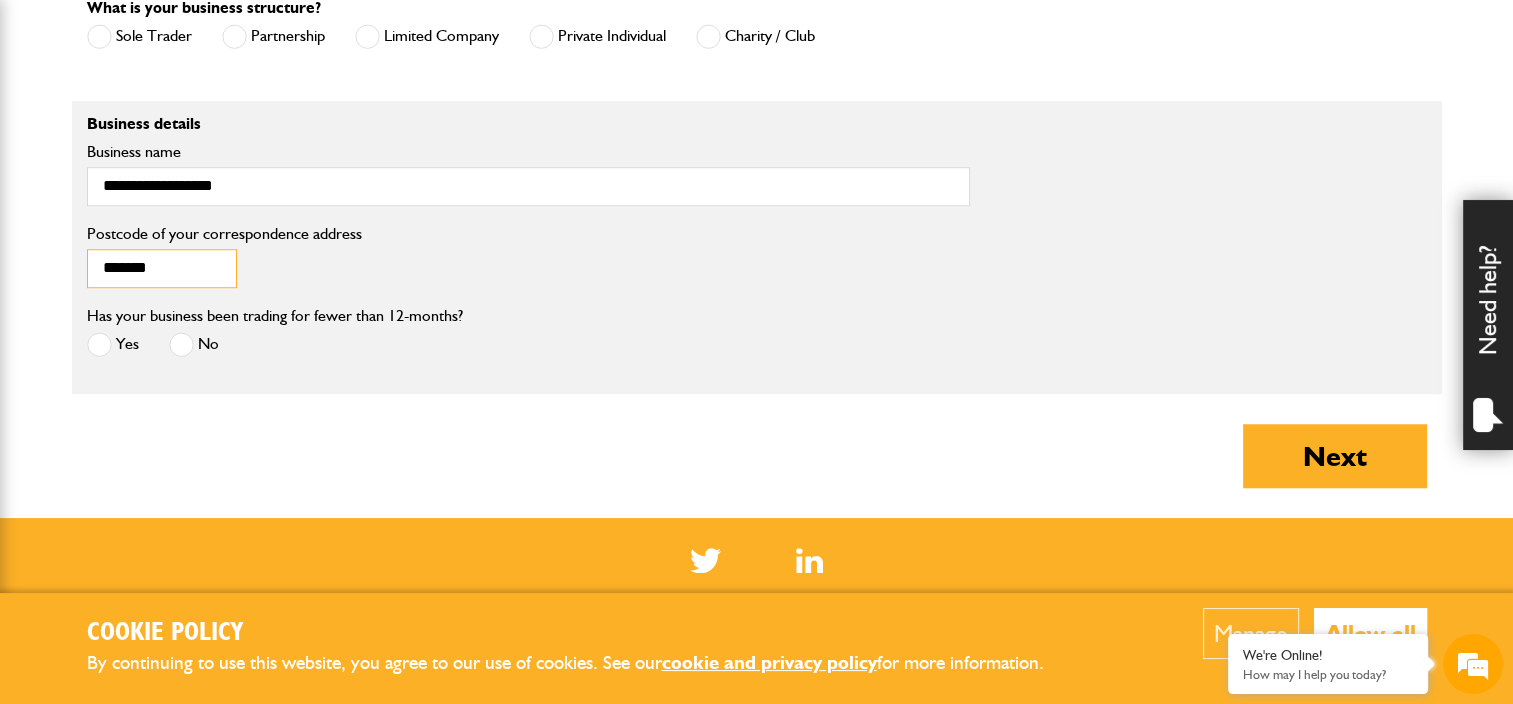 type on "*******" 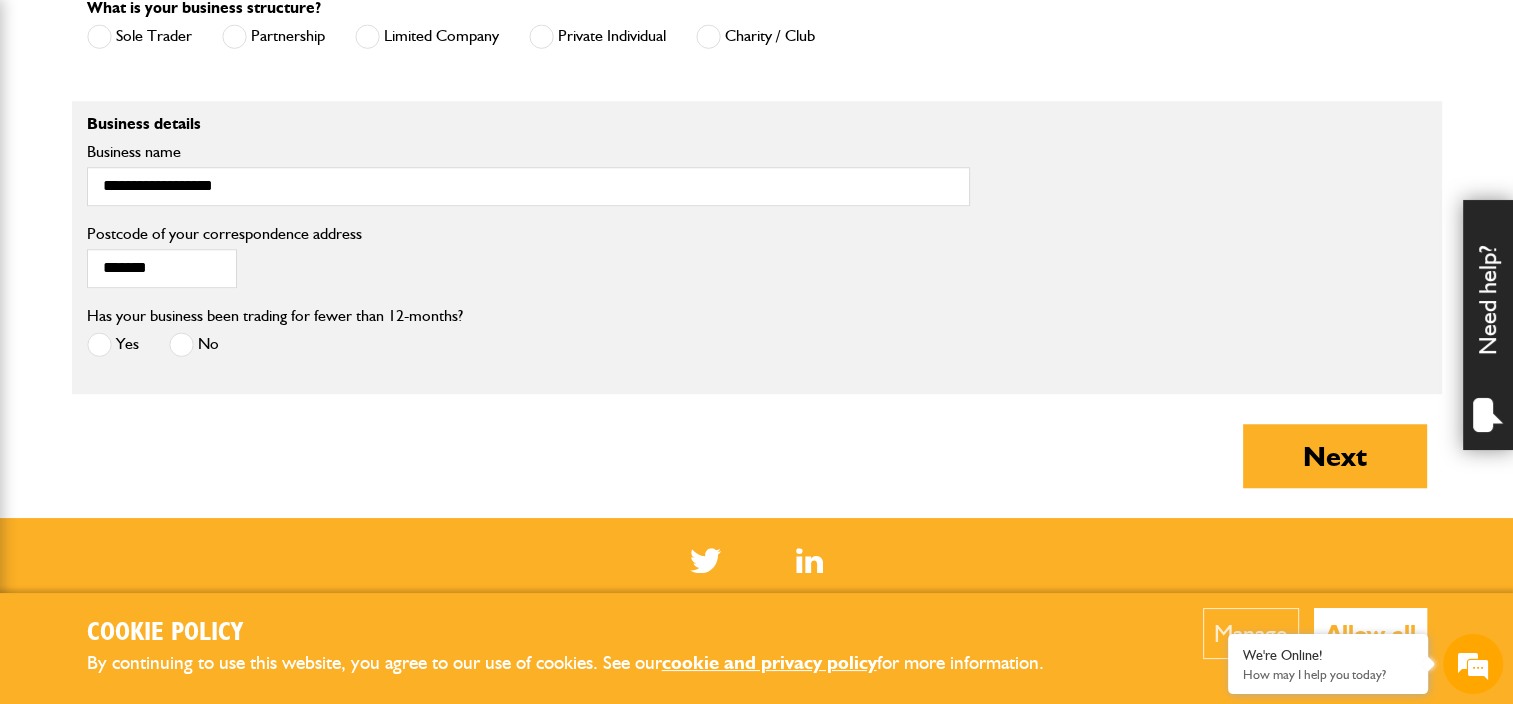click at bounding box center [181, 344] 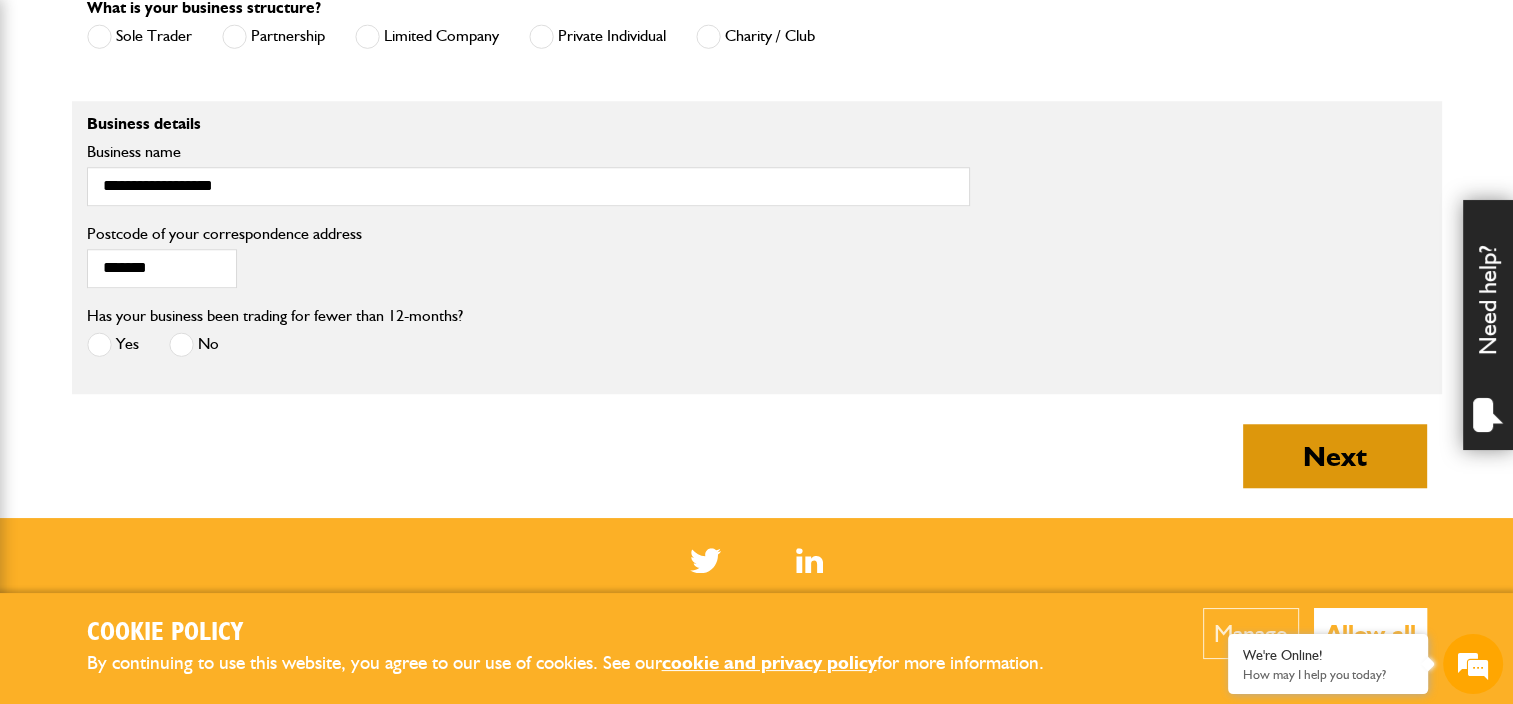 click on "Next" at bounding box center [1335, 456] 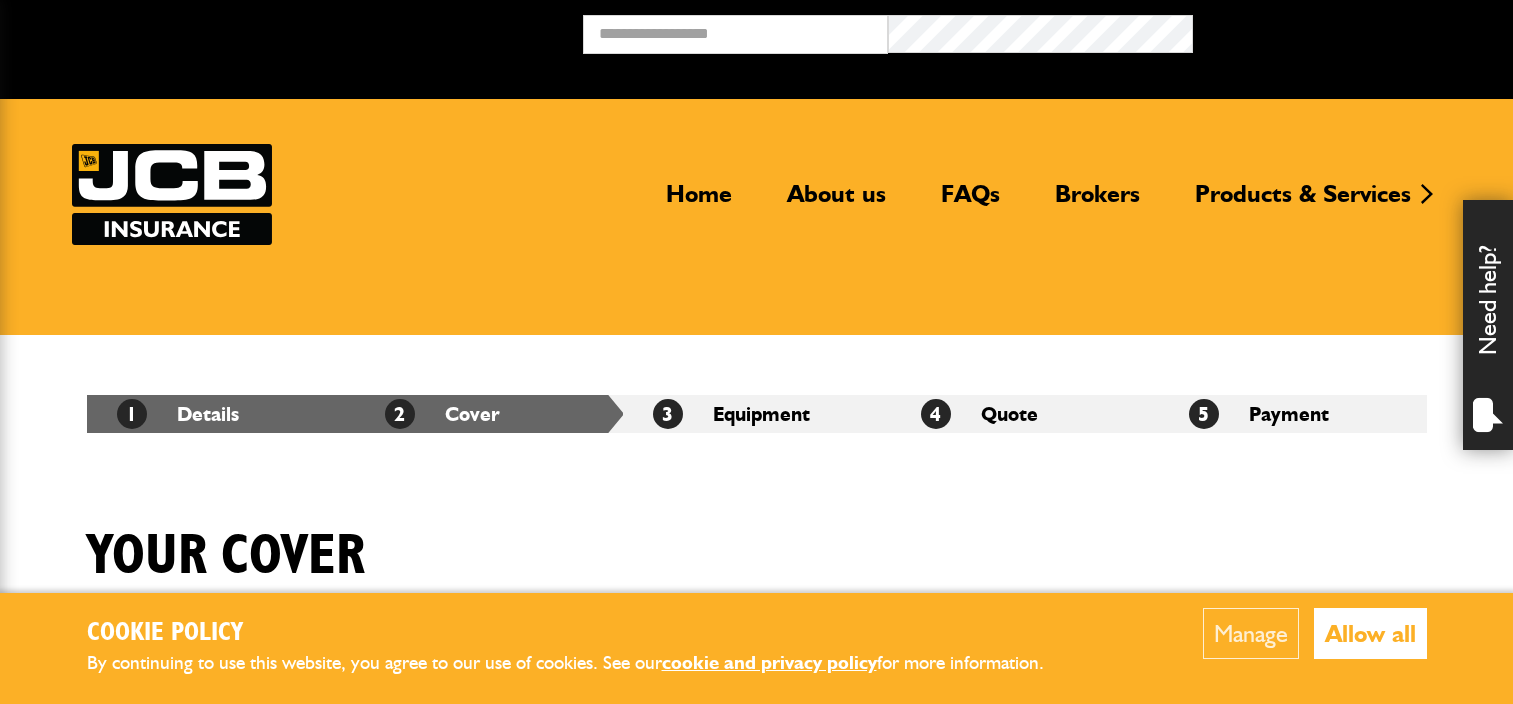 scroll, scrollTop: 0, scrollLeft: 0, axis: both 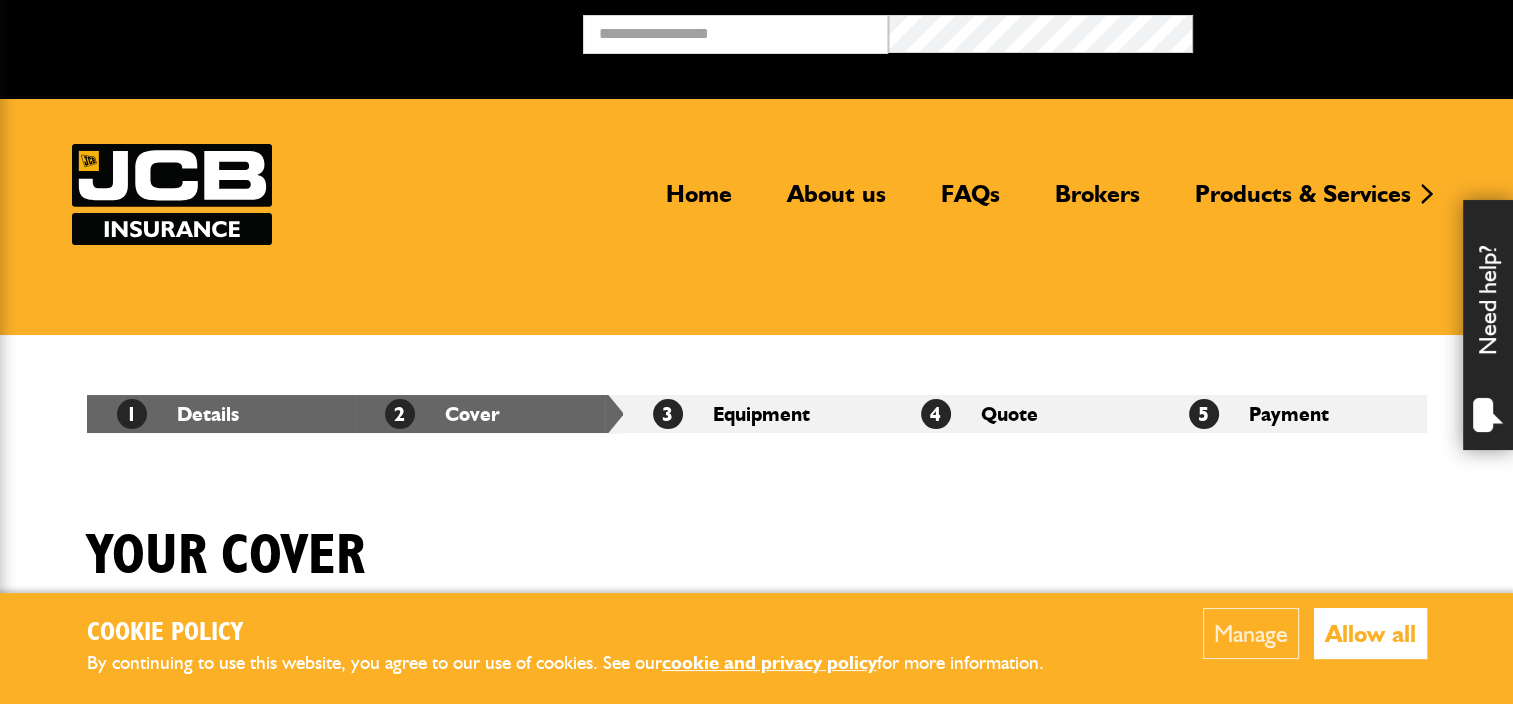 click on "Allow all" at bounding box center [1370, 633] 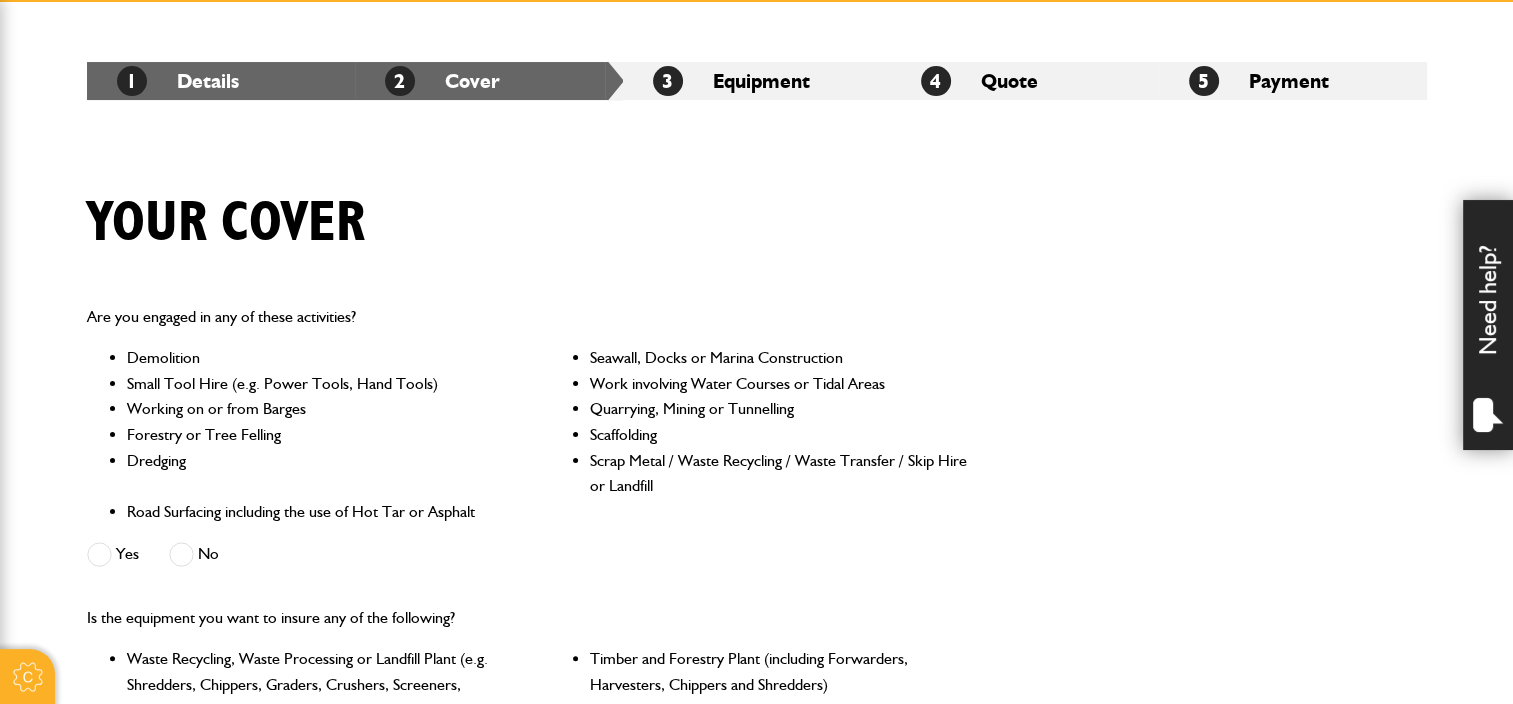 scroll, scrollTop: 426, scrollLeft: 0, axis: vertical 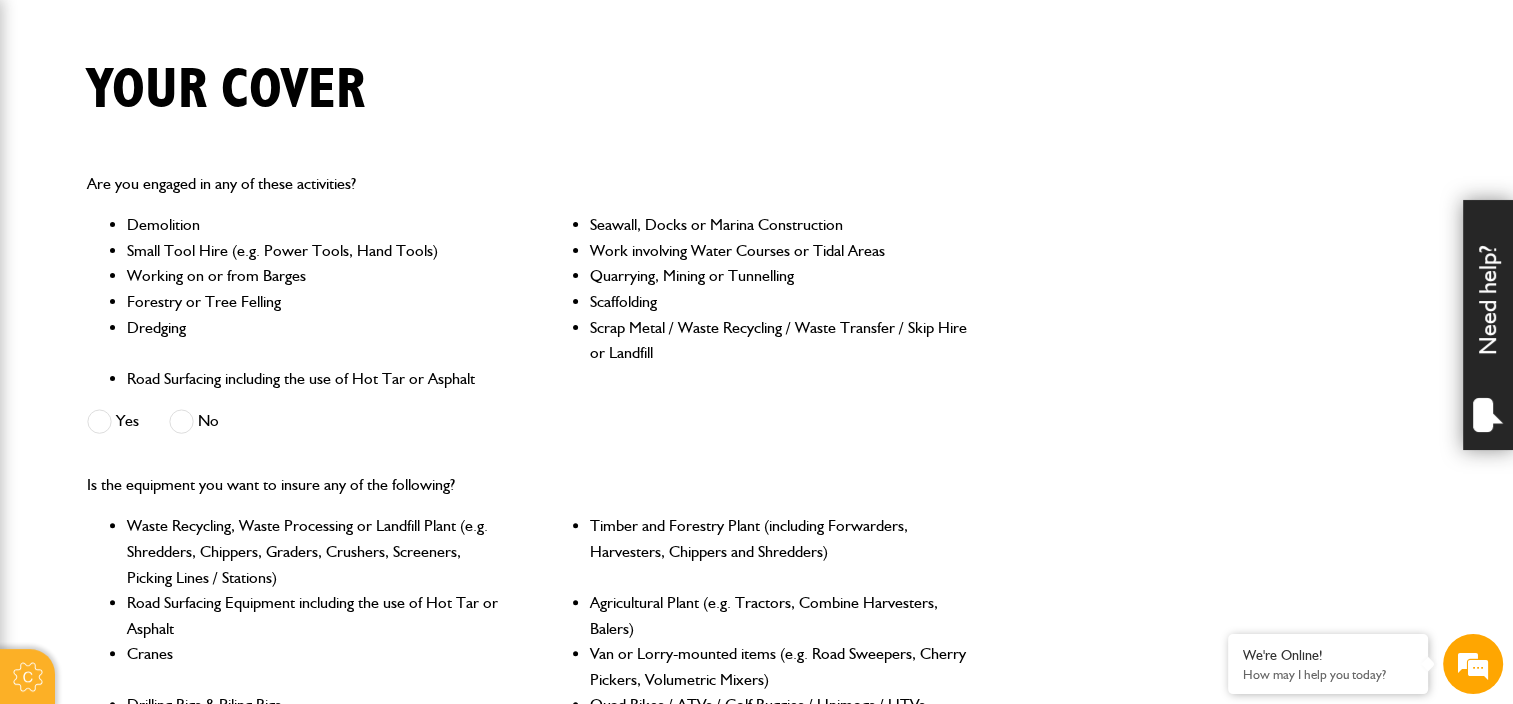 click at bounding box center (181, 421) 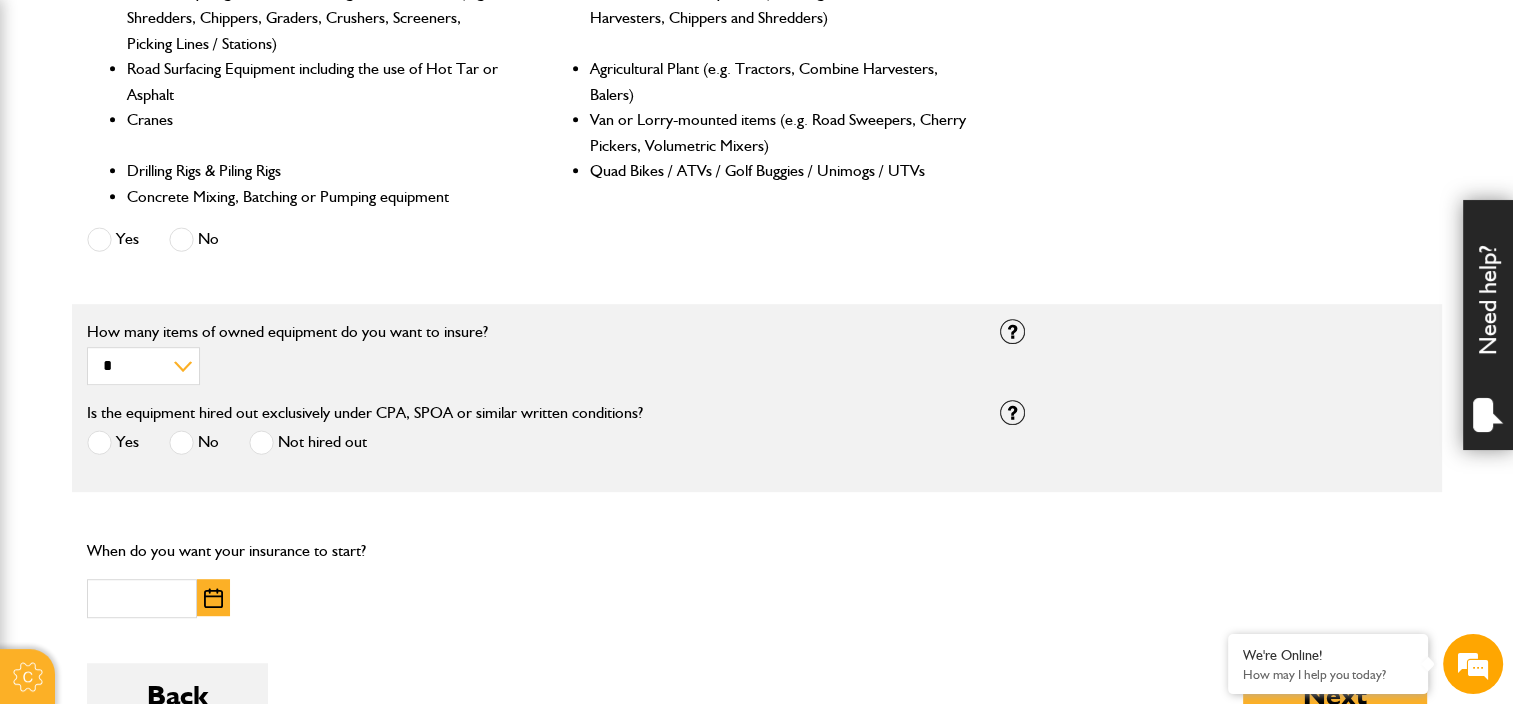 scroll, scrollTop: 1066, scrollLeft: 0, axis: vertical 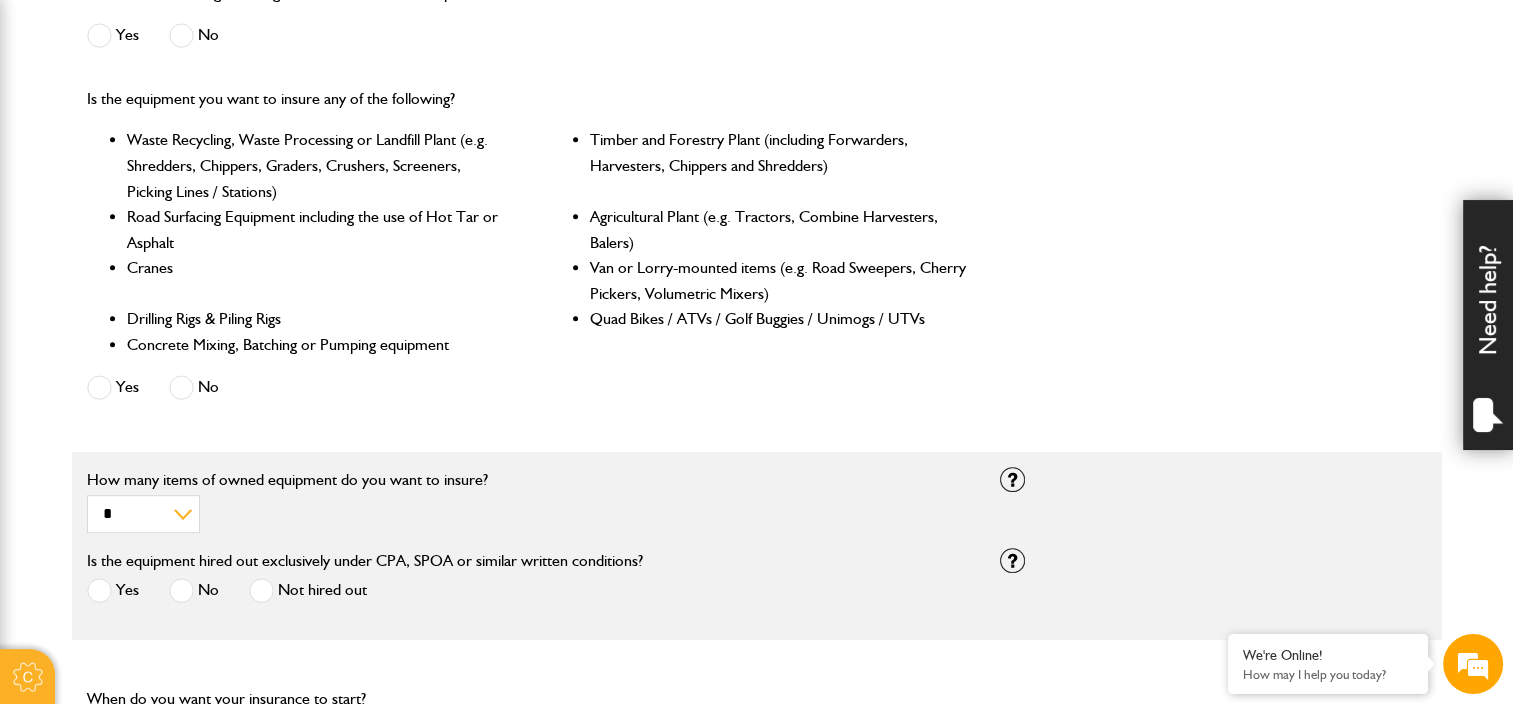 click at bounding box center (181, 387) 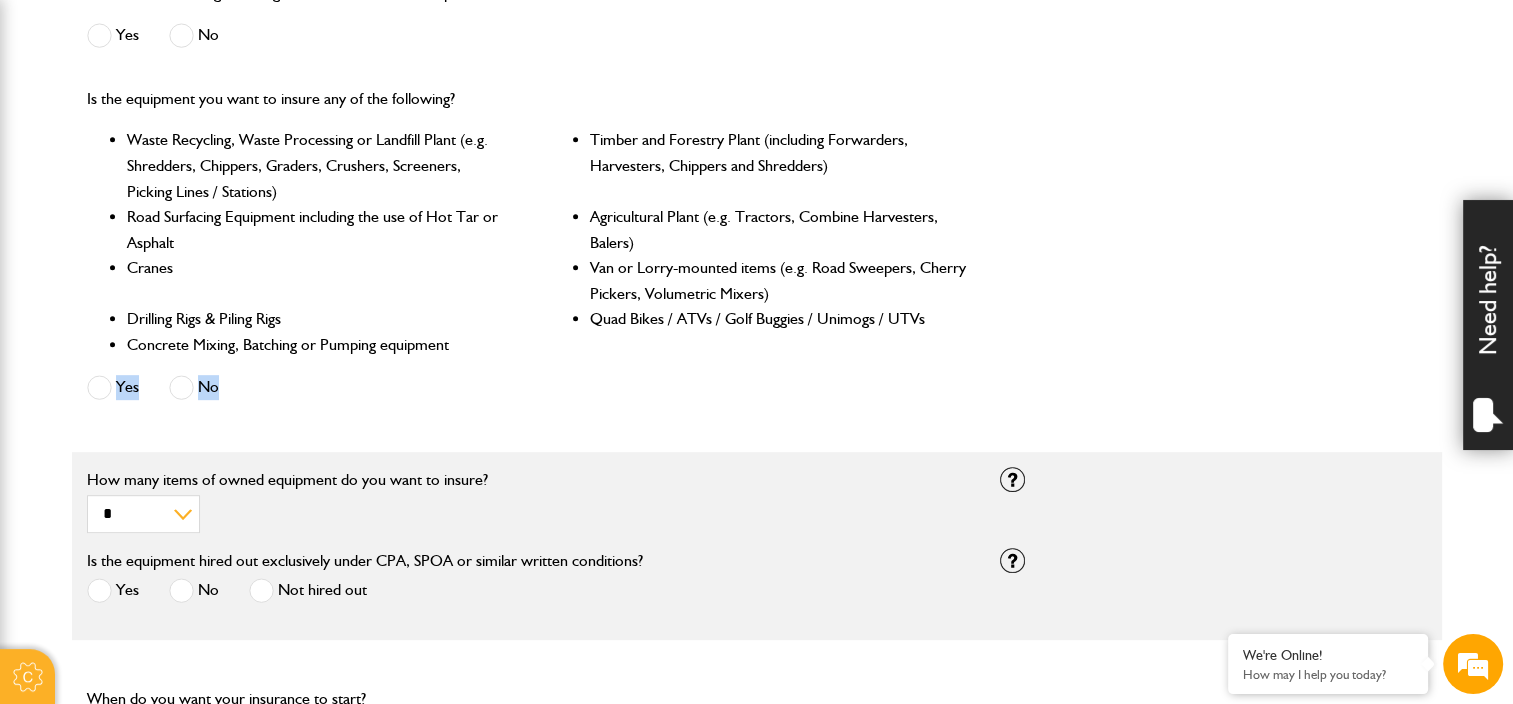 click at bounding box center [181, 387] 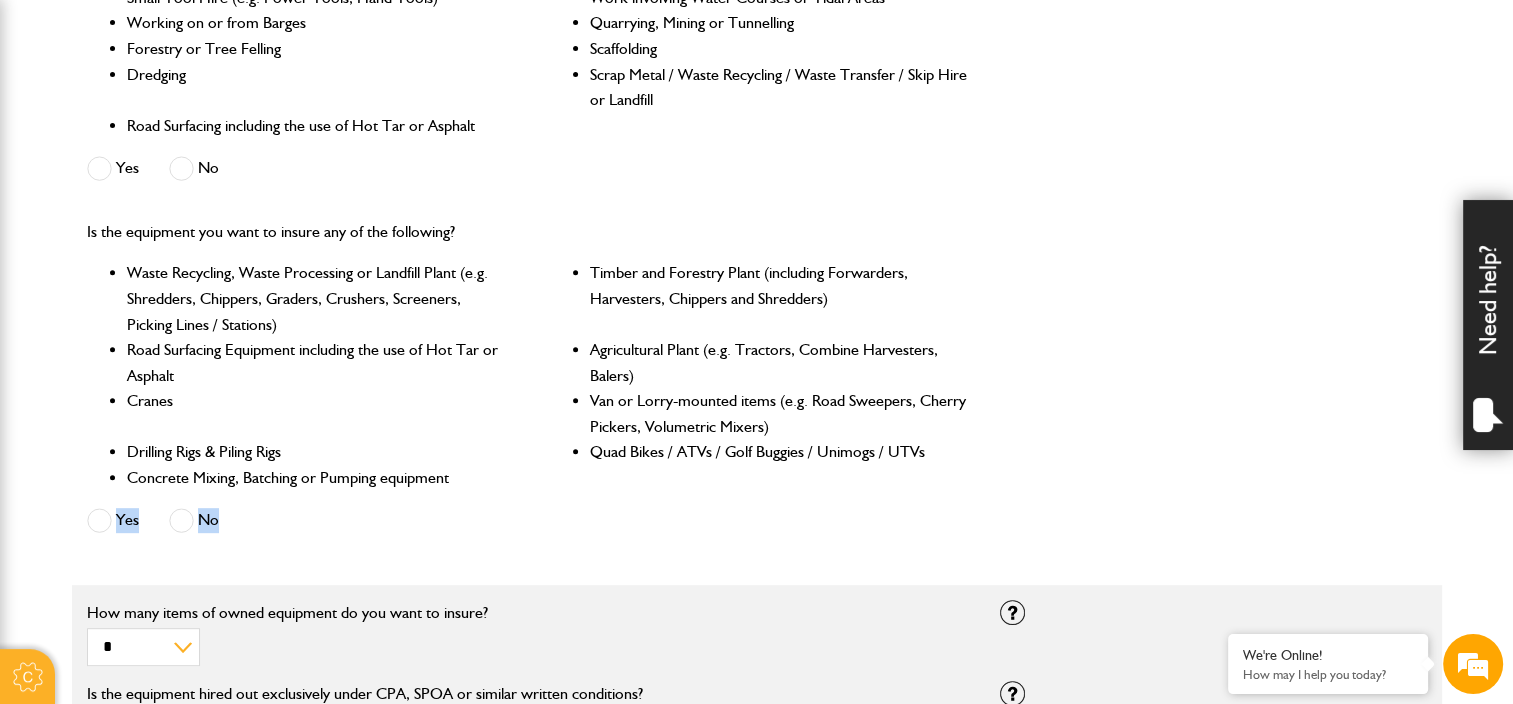 scroll, scrollTop: 626, scrollLeft: 0, axis: vertical 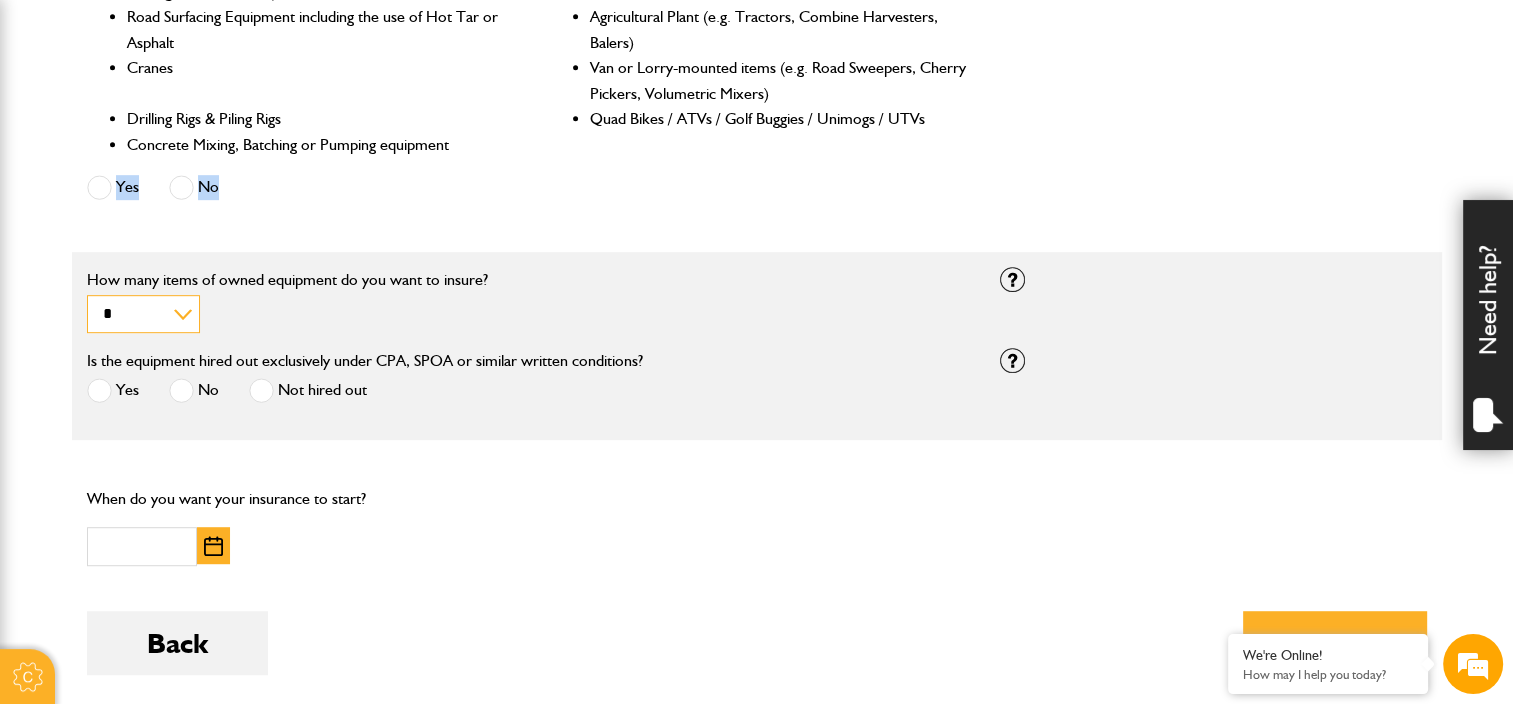 click on "*
*
*
*
*********" at bounding box center [143, 314] 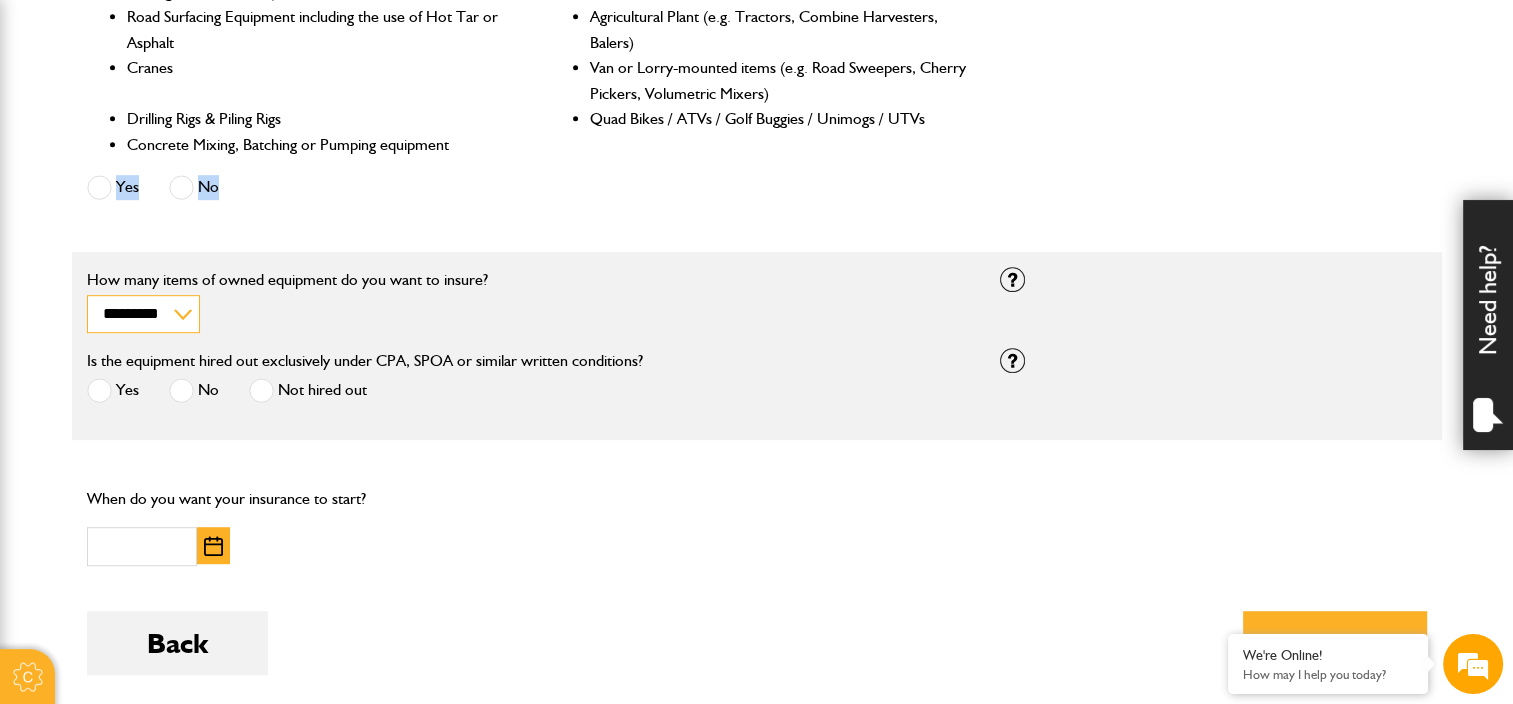 click on "*
*
*
*
*********" at bounding box center (143, 314) 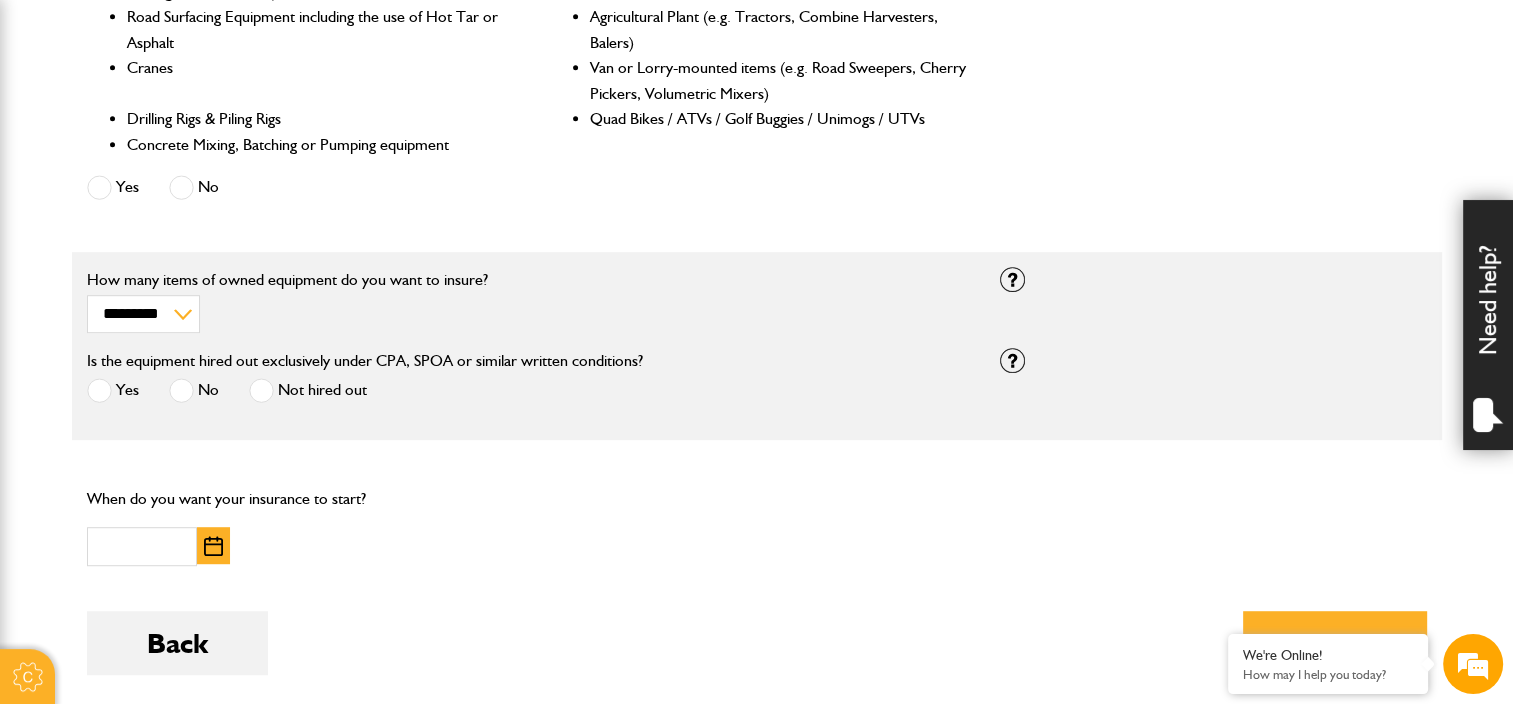 click at bounding box center (99, 390) 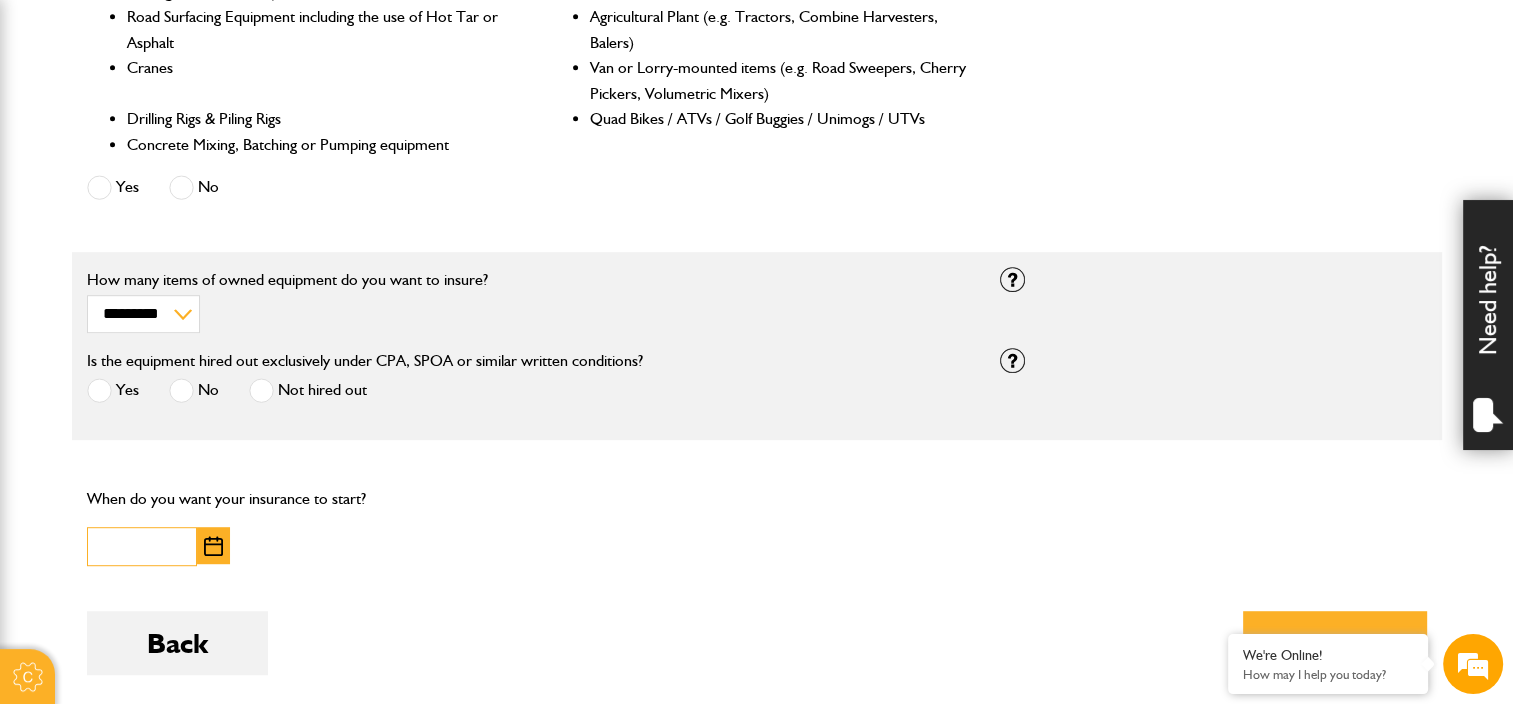 click at bounding box center [142, 546] 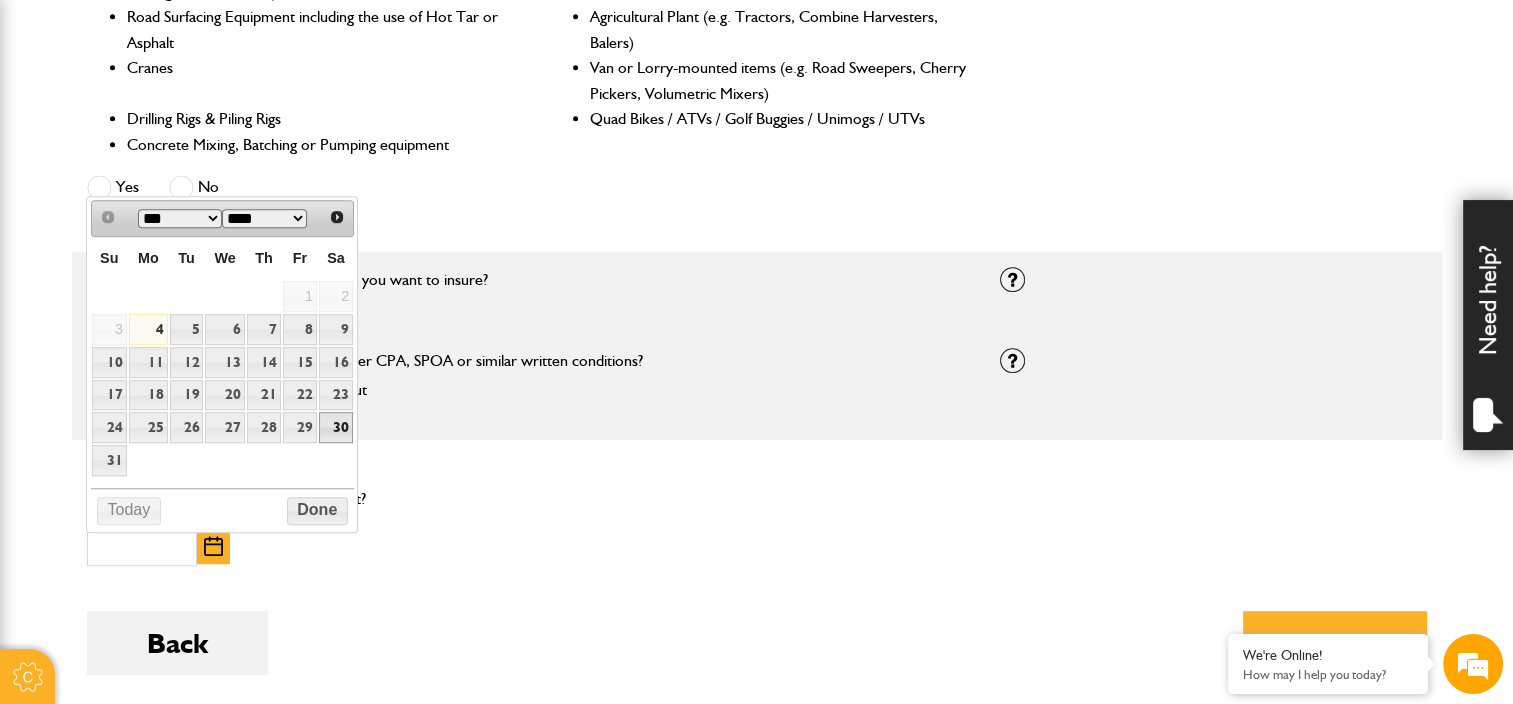 click on "30" at bounding box center [336, 427] 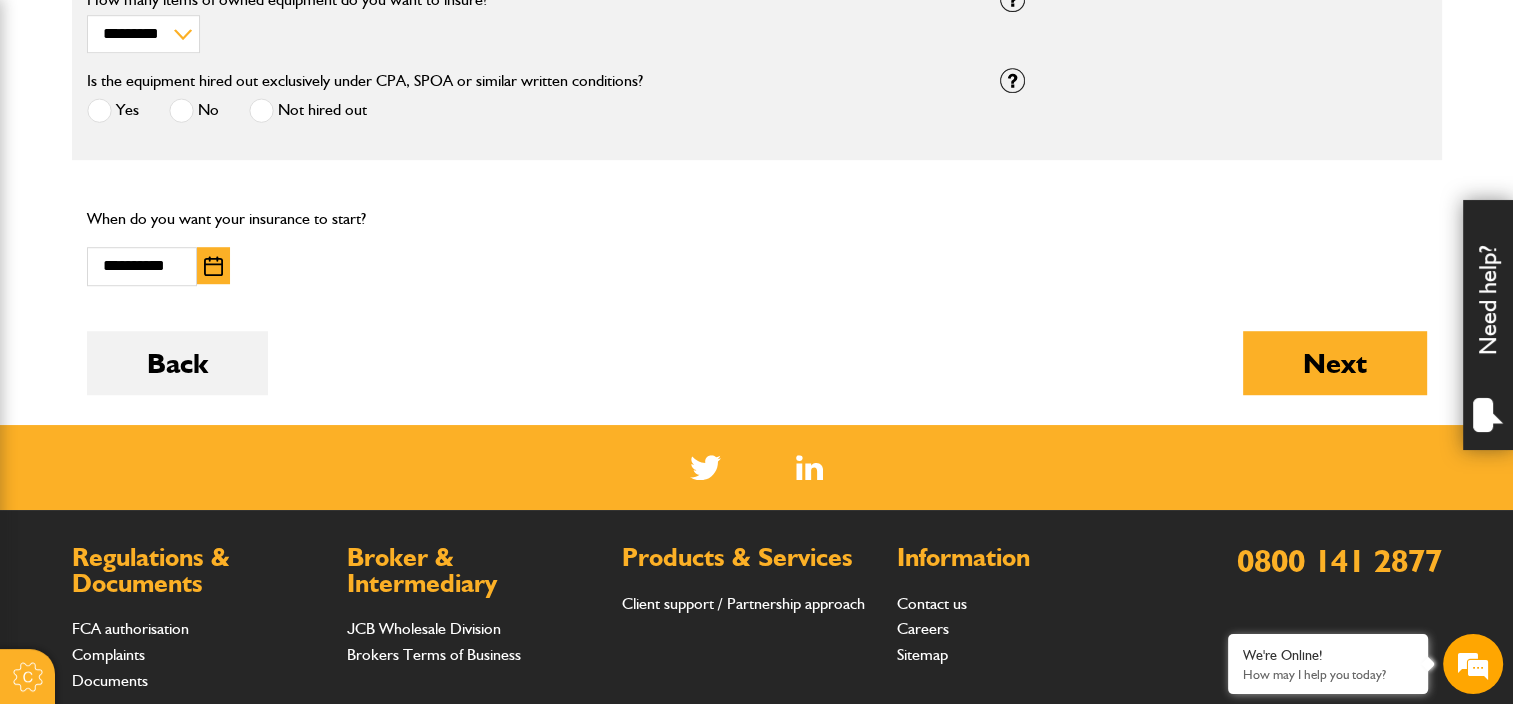 scroll, scrollTop: 1345, scrollLeft: 0, axis: vertical 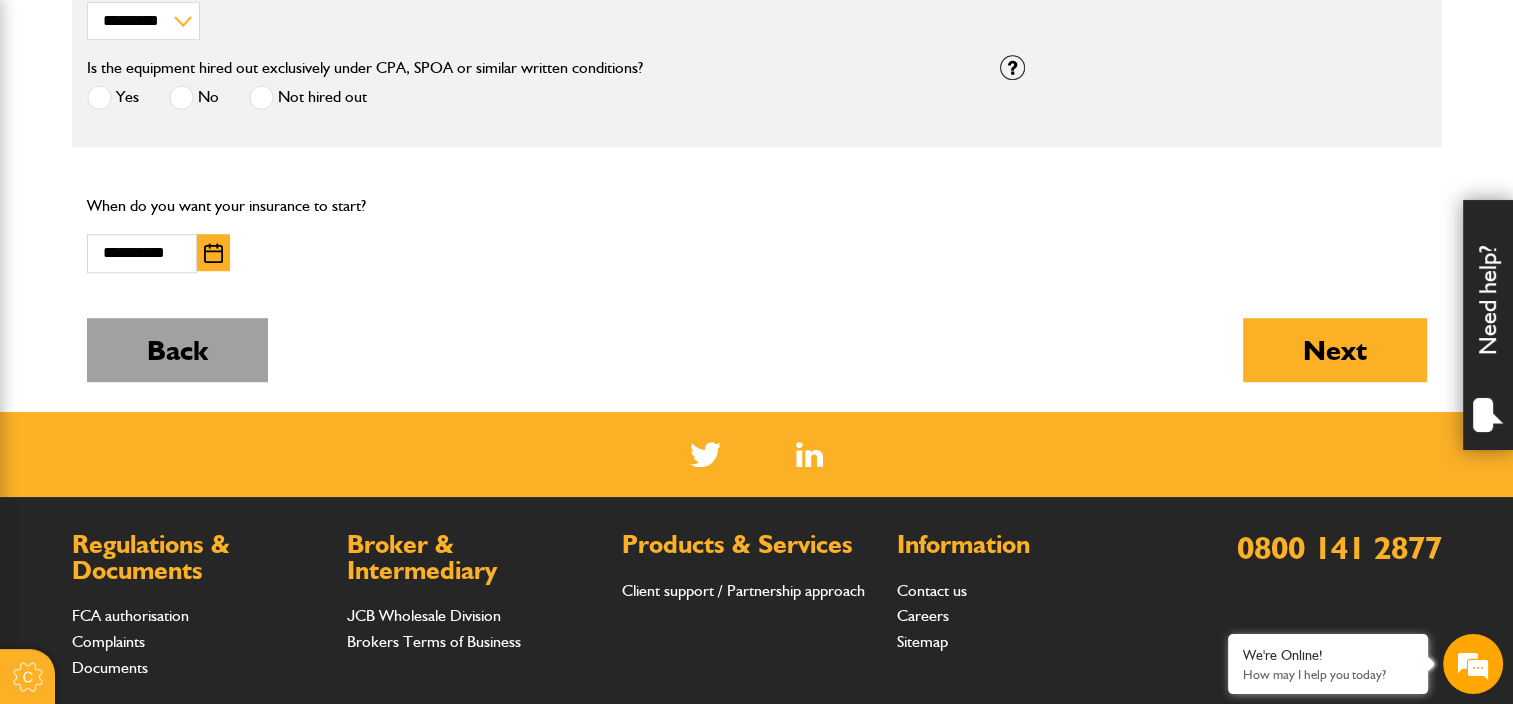 click on "Back" at bounding box center [177, 350] 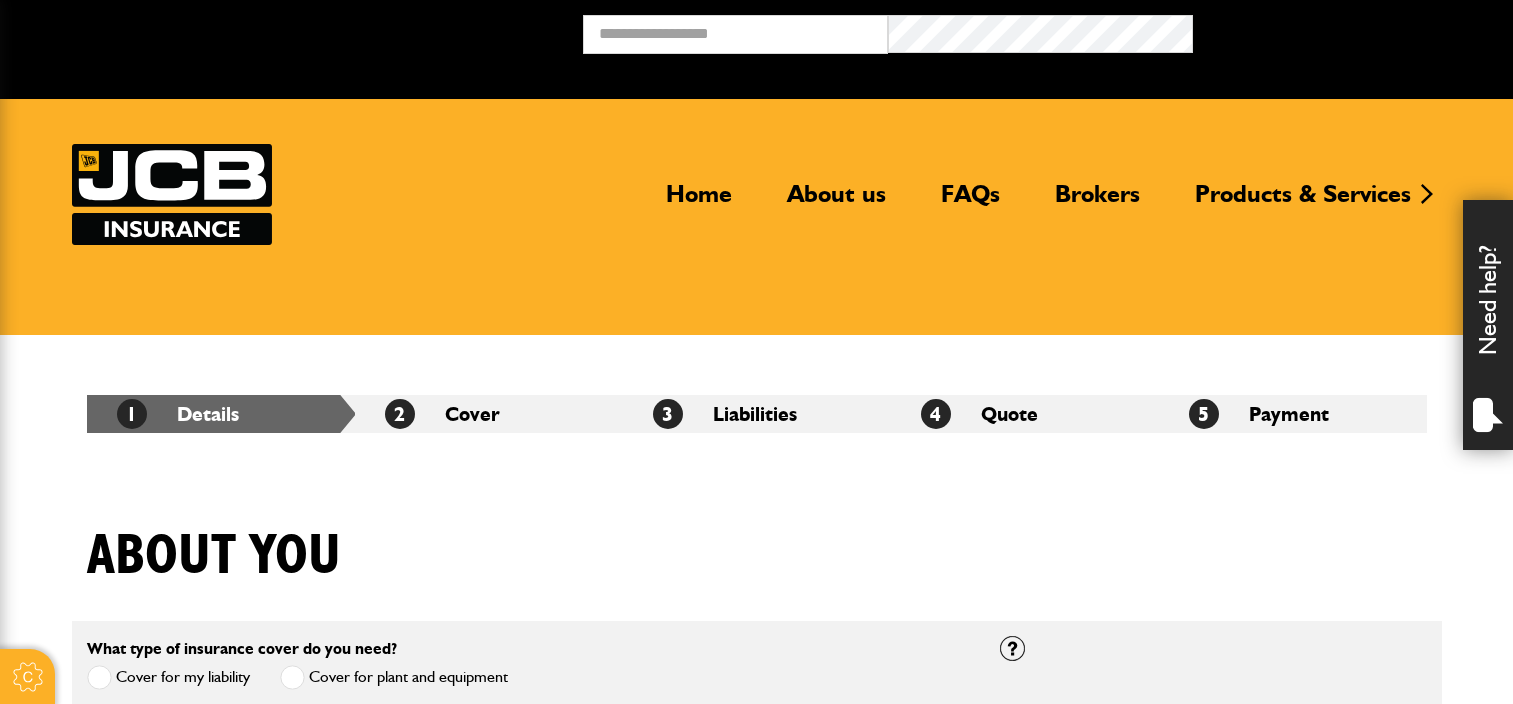 scroll, scrollTop: 0, scrollLeft: 0, axis: both 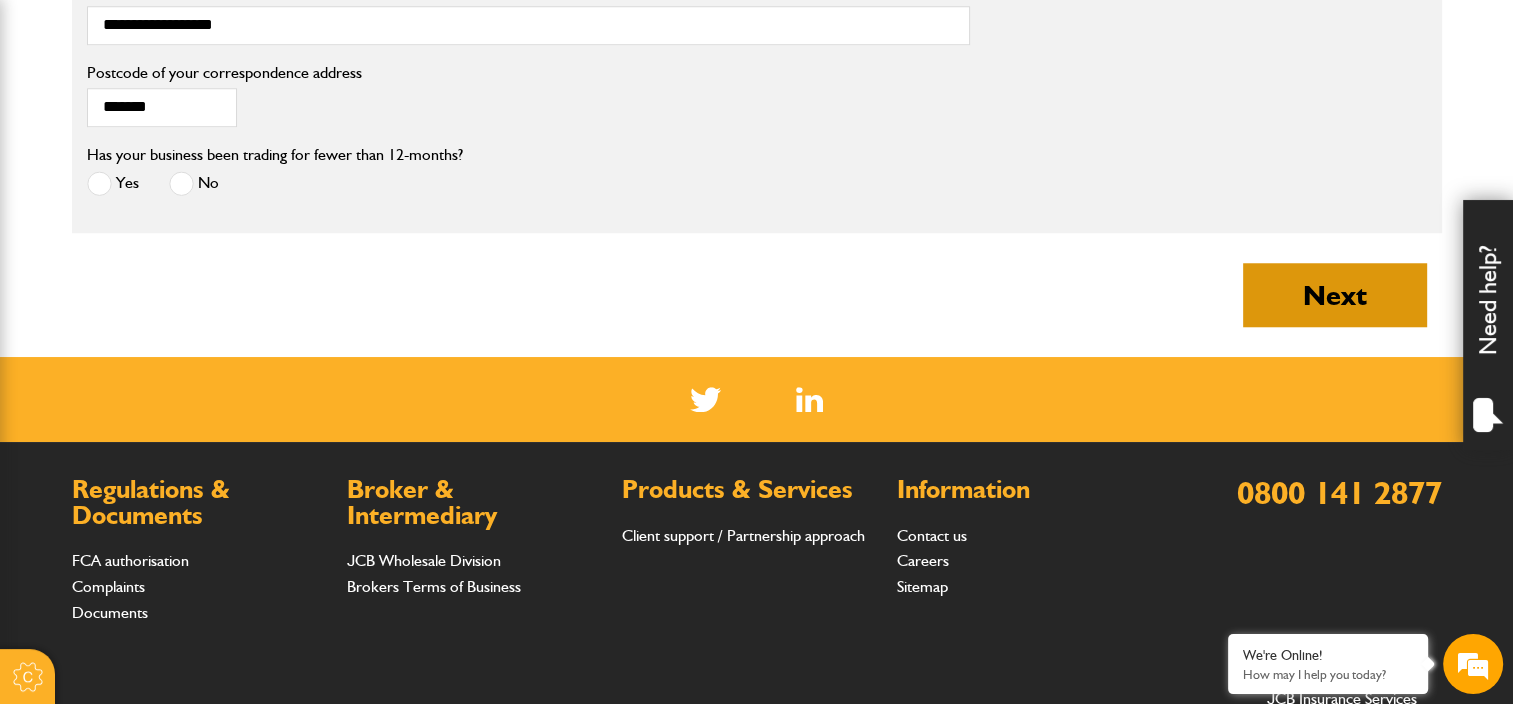click on "Next" at bounding box center (1335, 295) 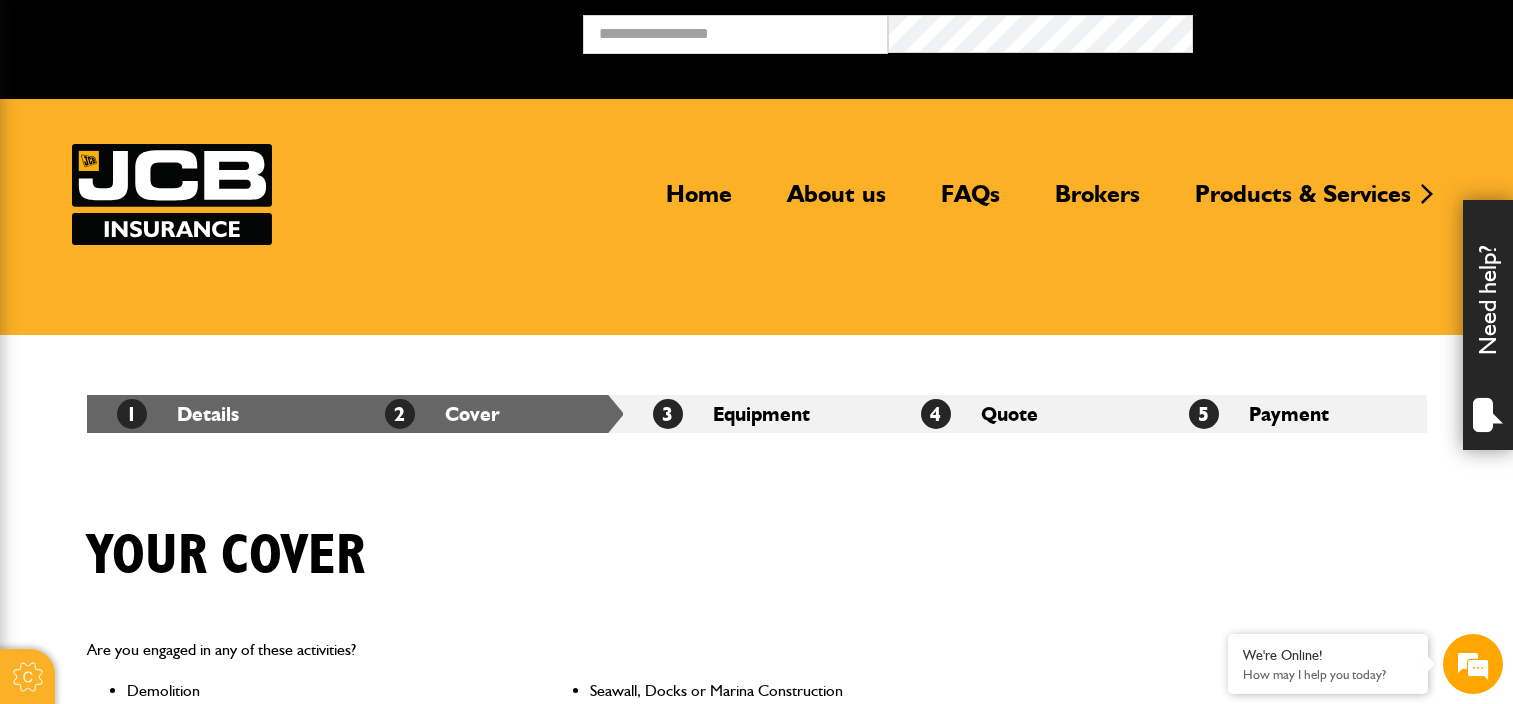 scroll, scrollTop: 0, scrollLeft: 0, axis: both 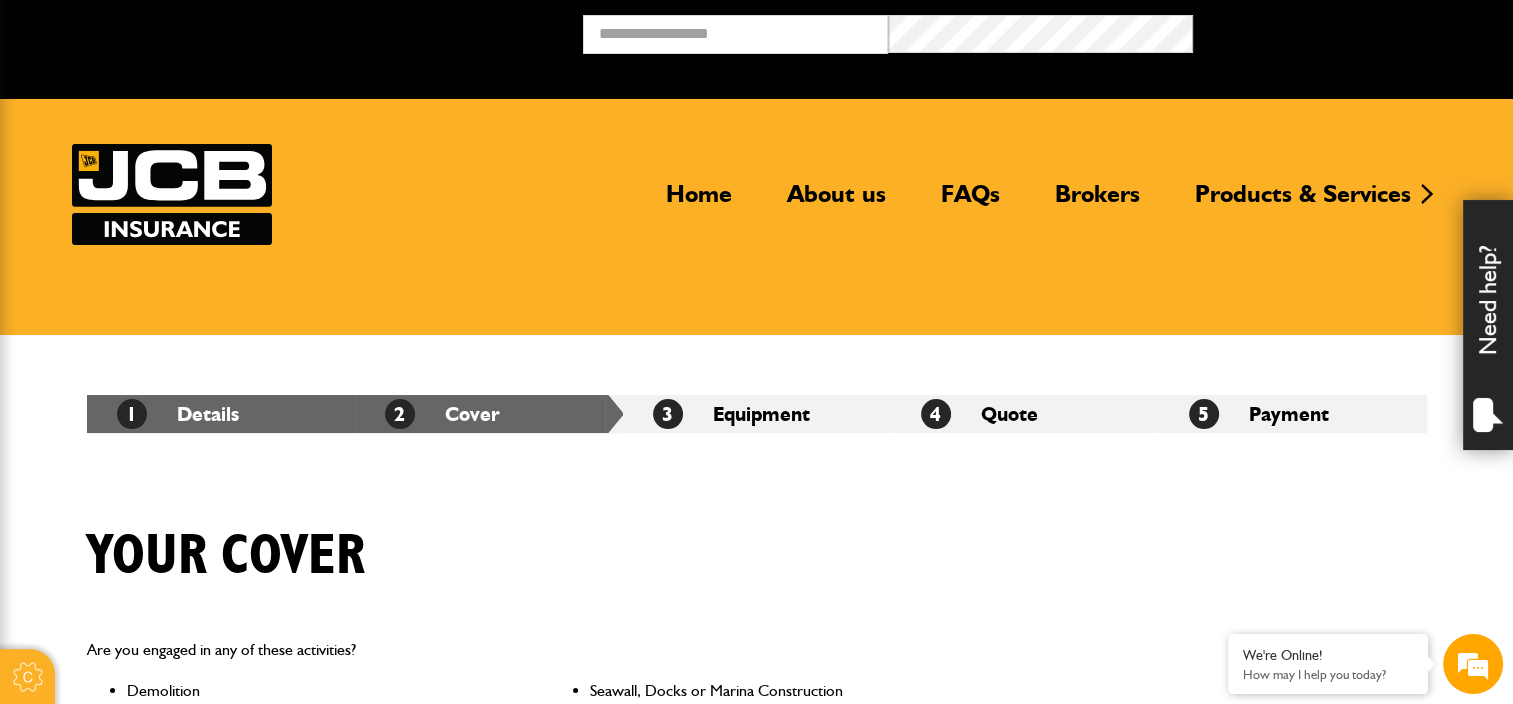 click on "3 Equipment" at bounding box center [757, 414] 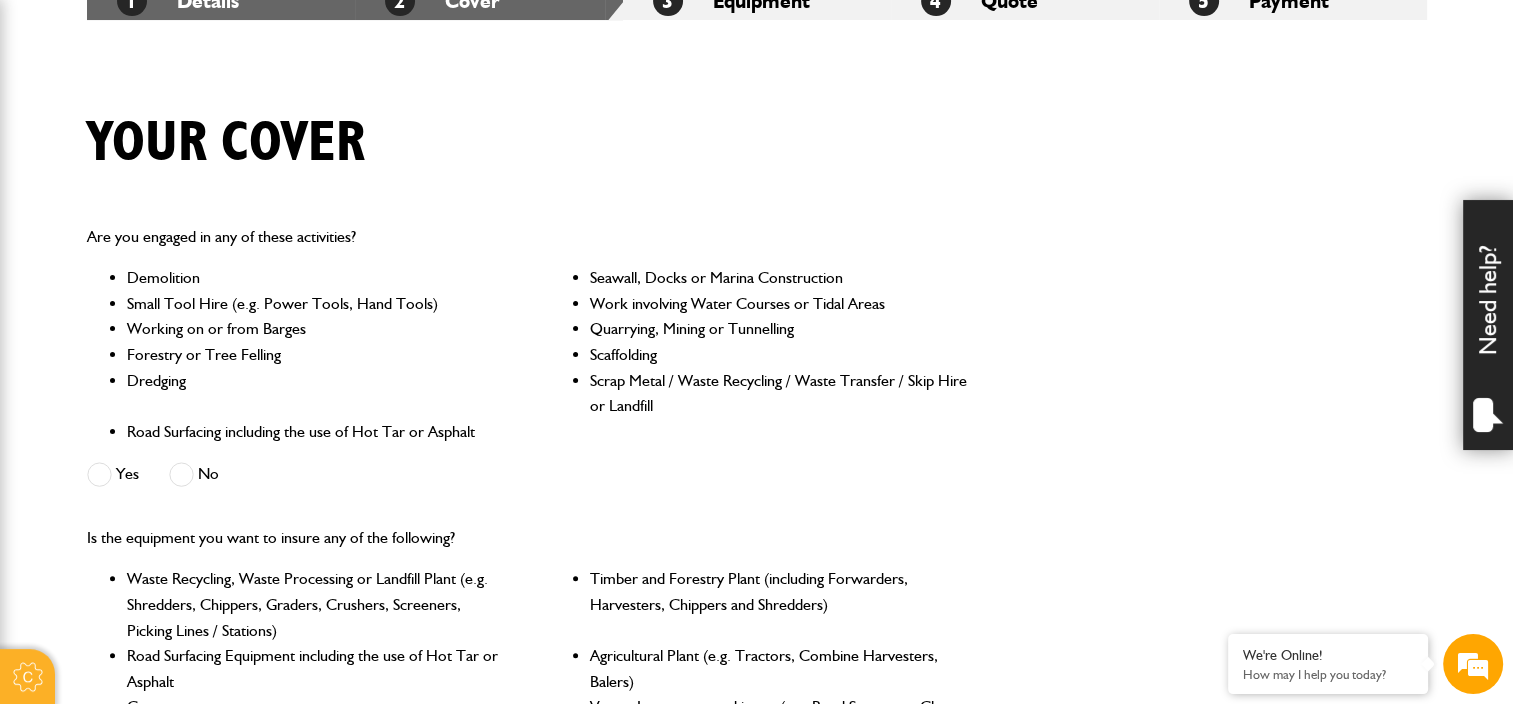 scroll, scrollTop: 453, scrollLeft: 0, axis: vertical 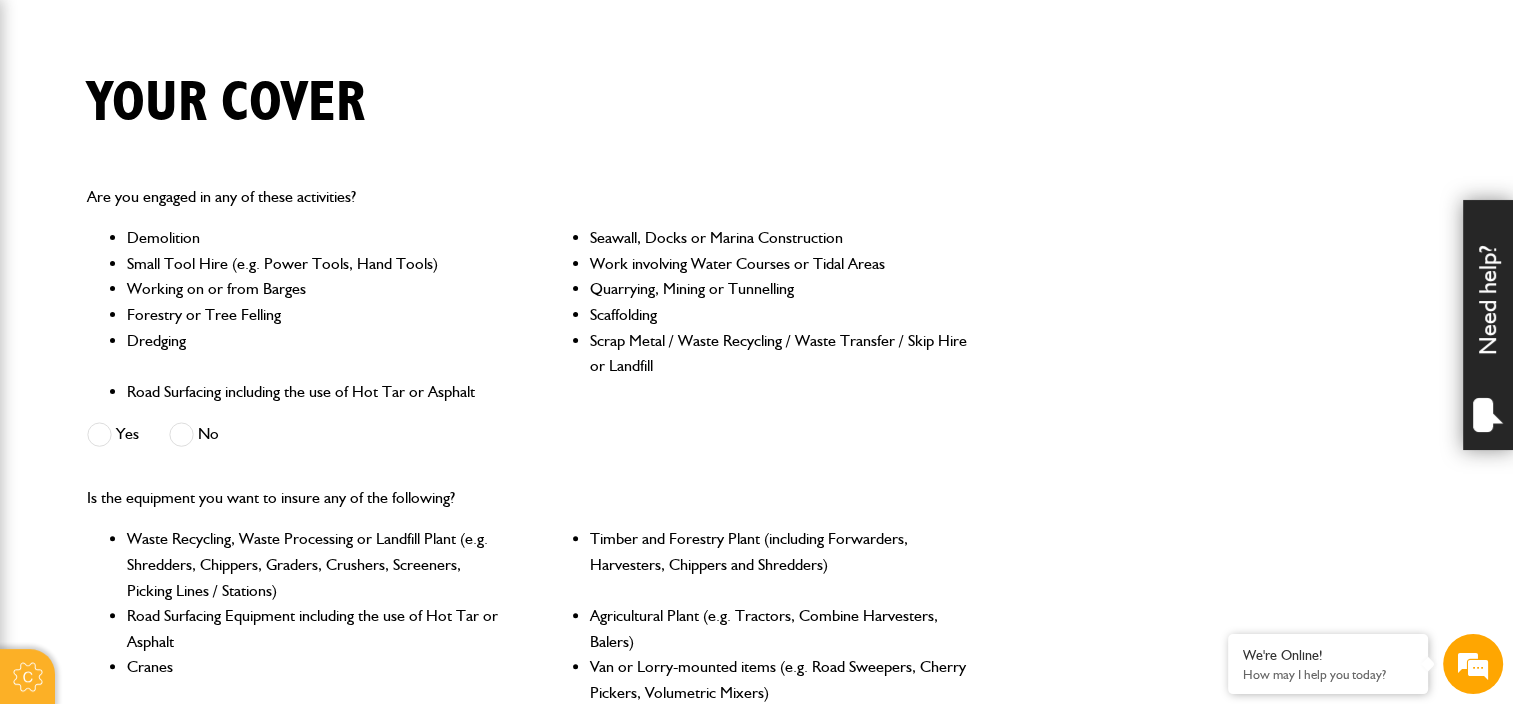click at bounding box center (181, 434) 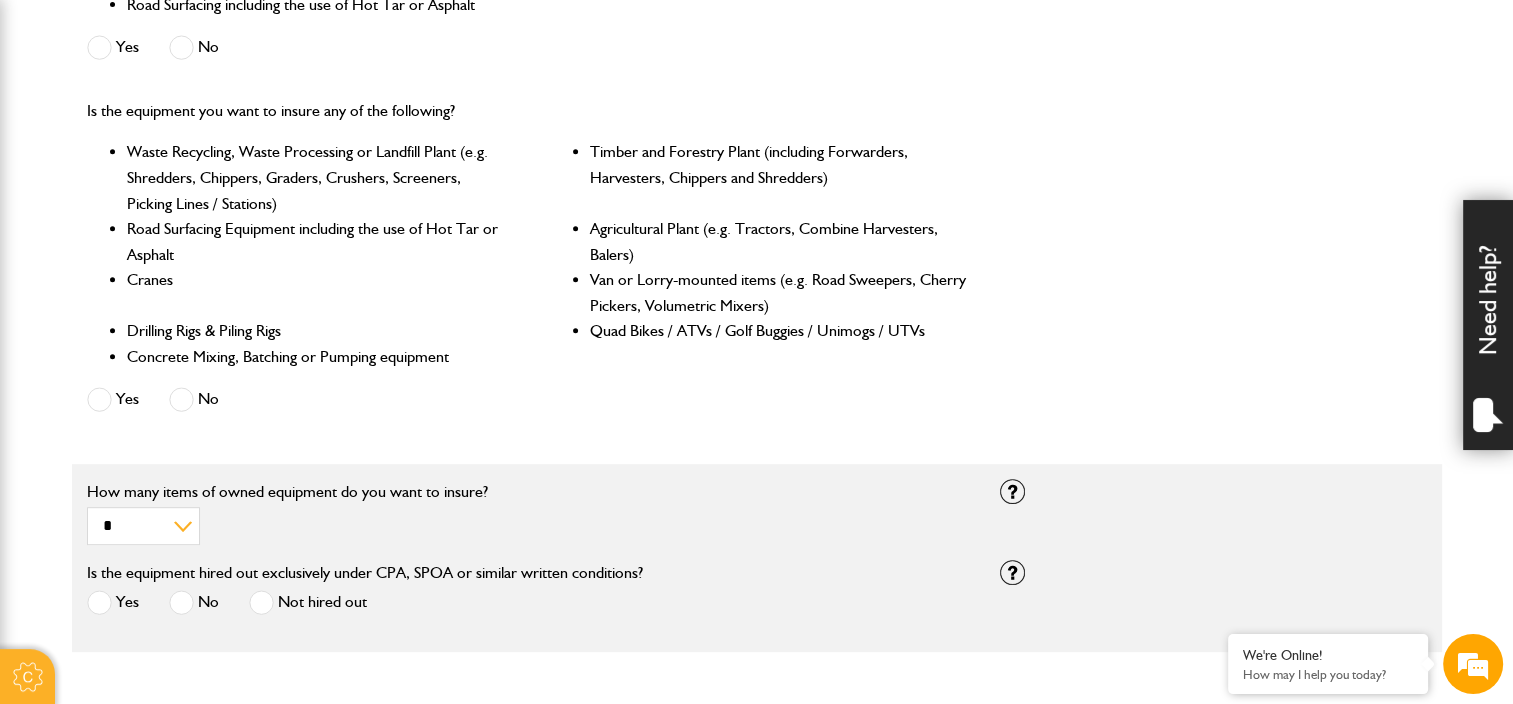 scroll, scrollTop: 920, scrollLeft: 0, axis: vertical 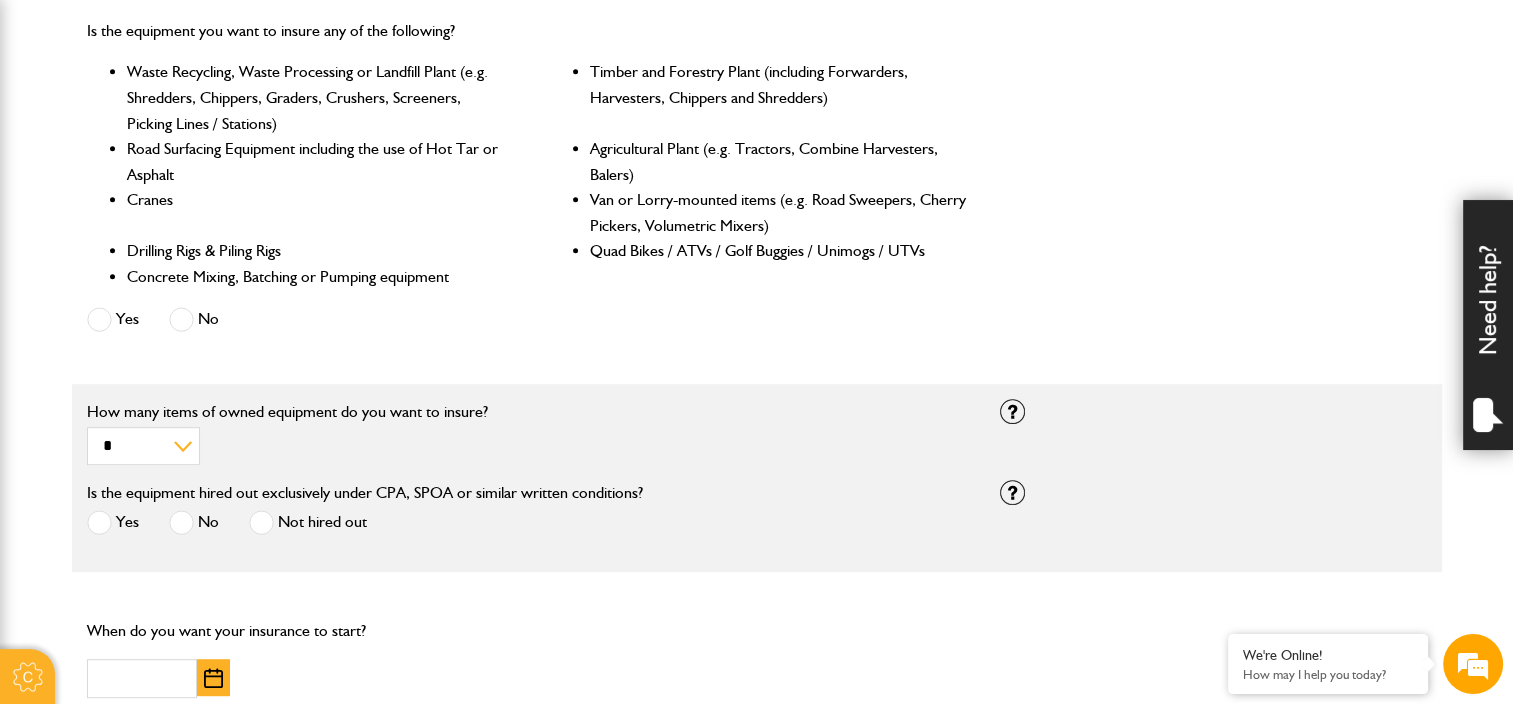click at bounding box center (181, 319) 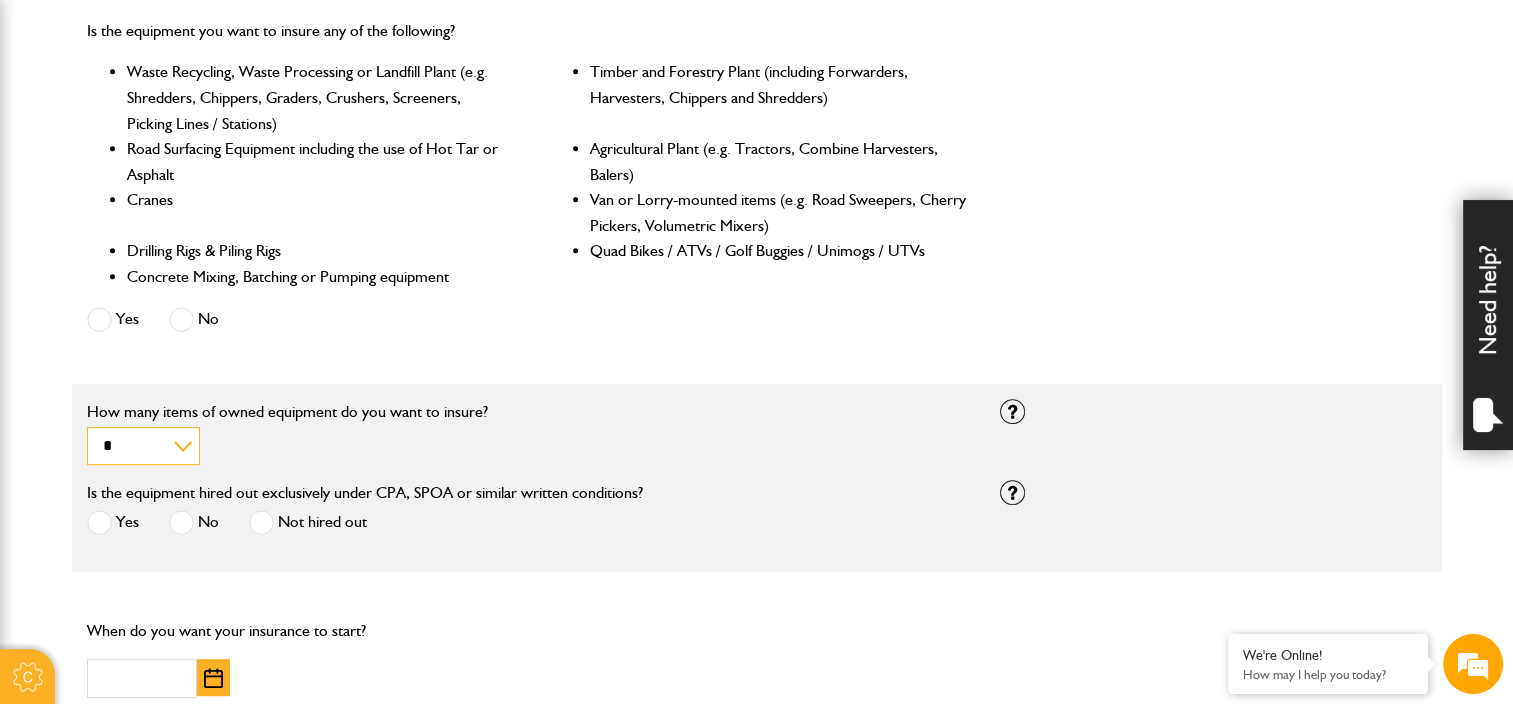 click on "*
*
*
*
*********" at bounding box center [143, 446] 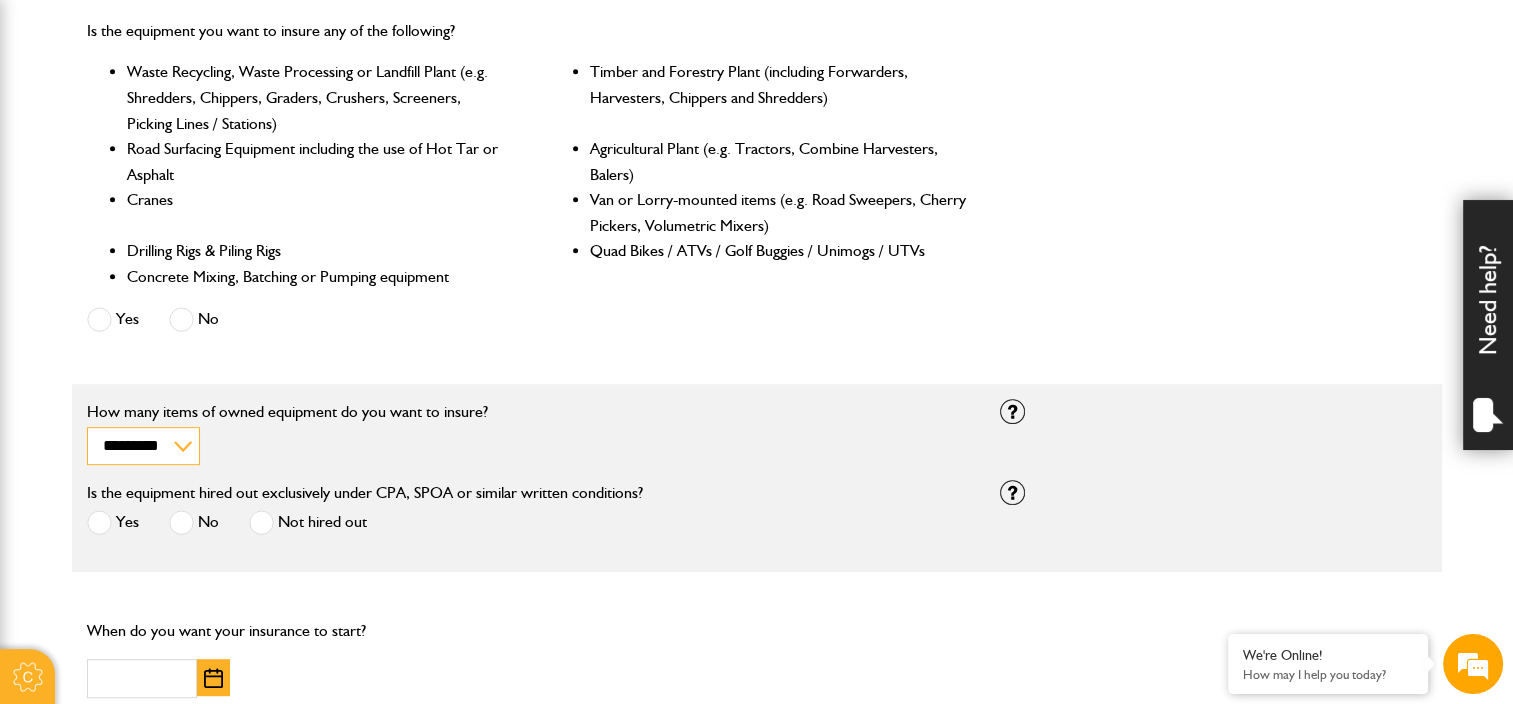 click on "*
*
*
*
*********" at bounding box center (143, 446) 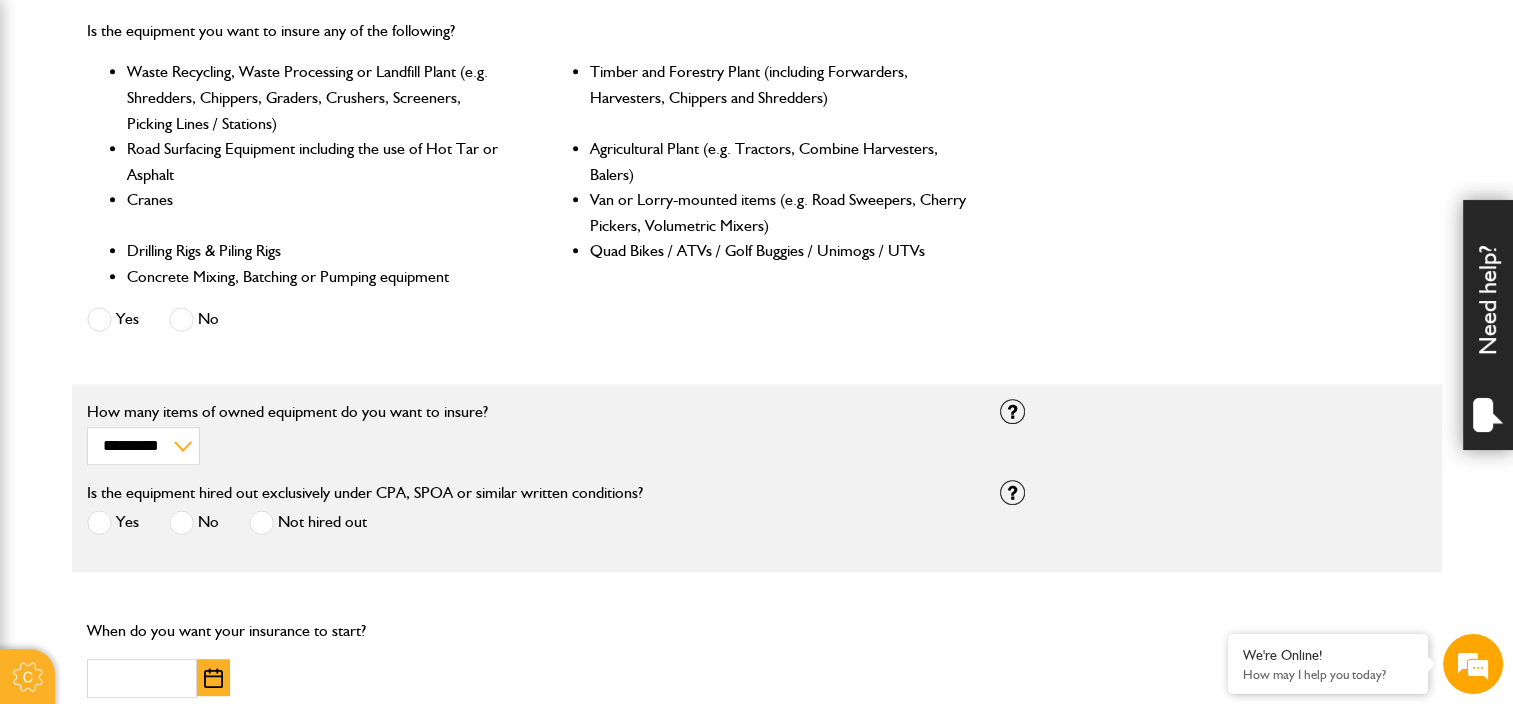 click at bounding box center [99, 522] 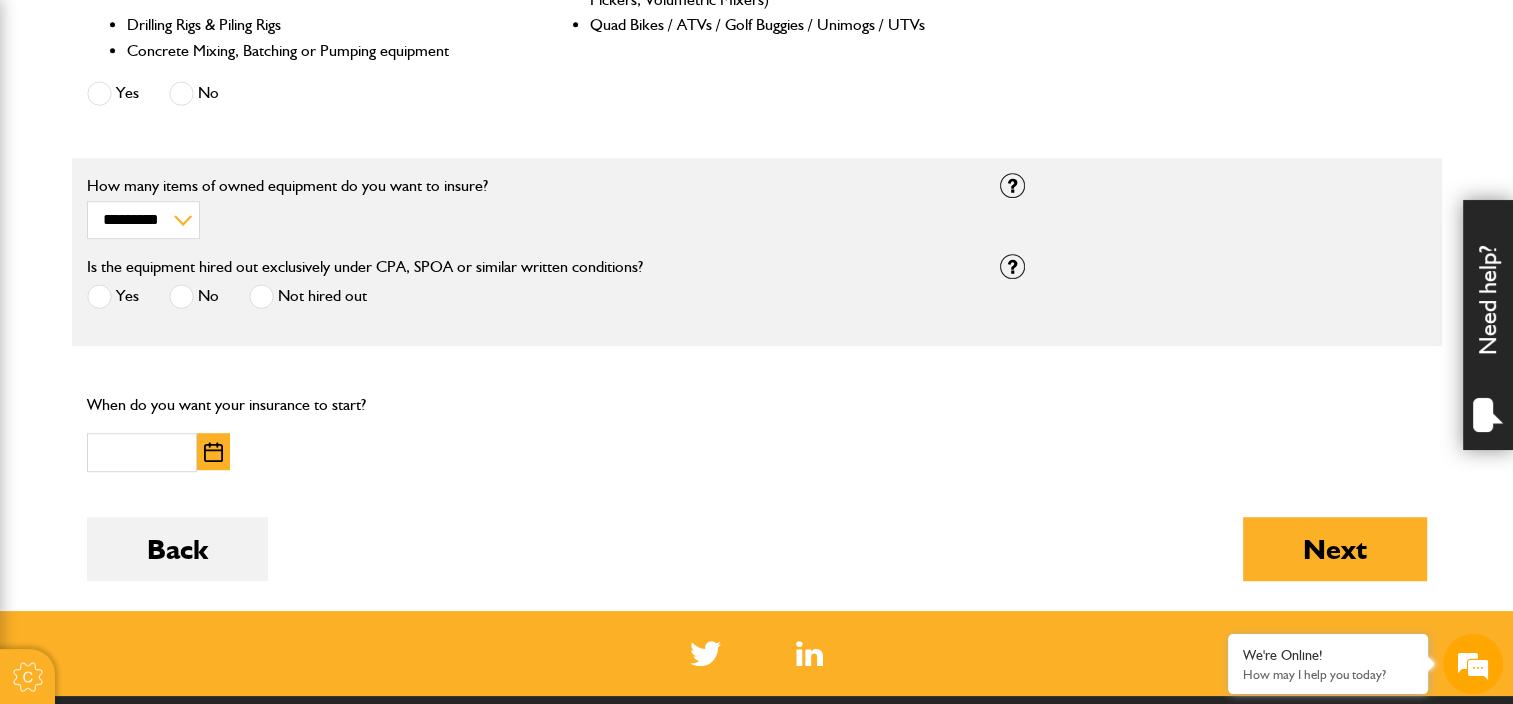 scroll, scrollTop: 1266, scrollLeft: 0, axis: vertical 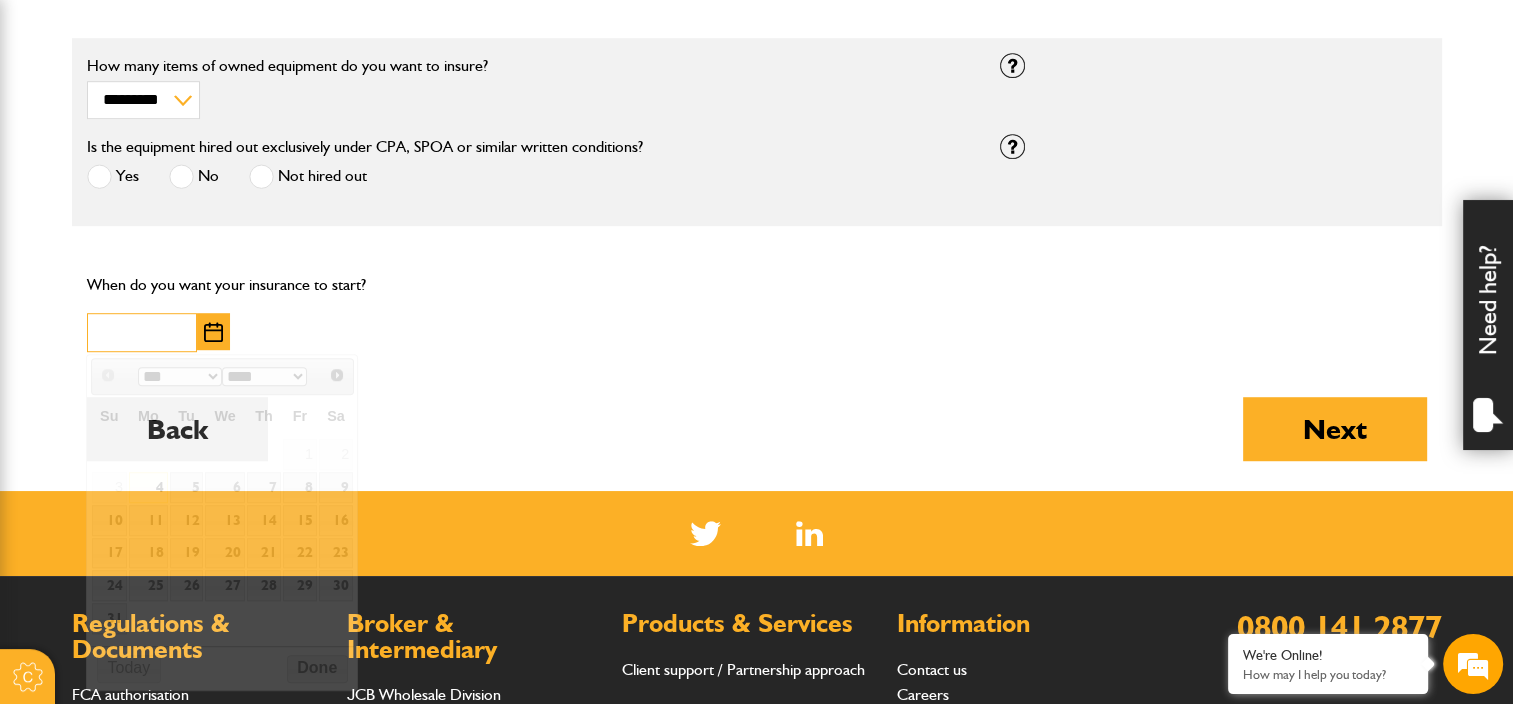 click at bounding box center [142, 332] 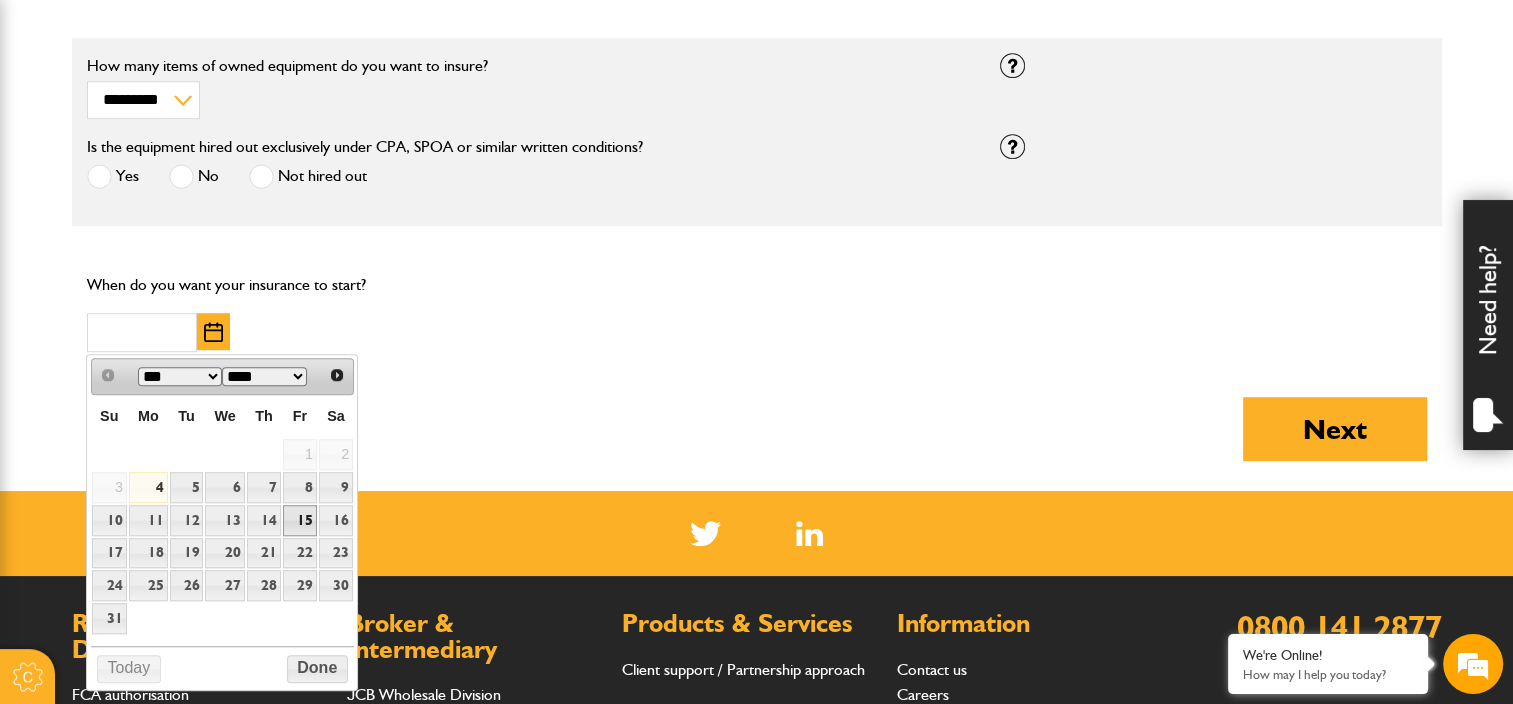 click on "15" at bounding box center (300, 520) 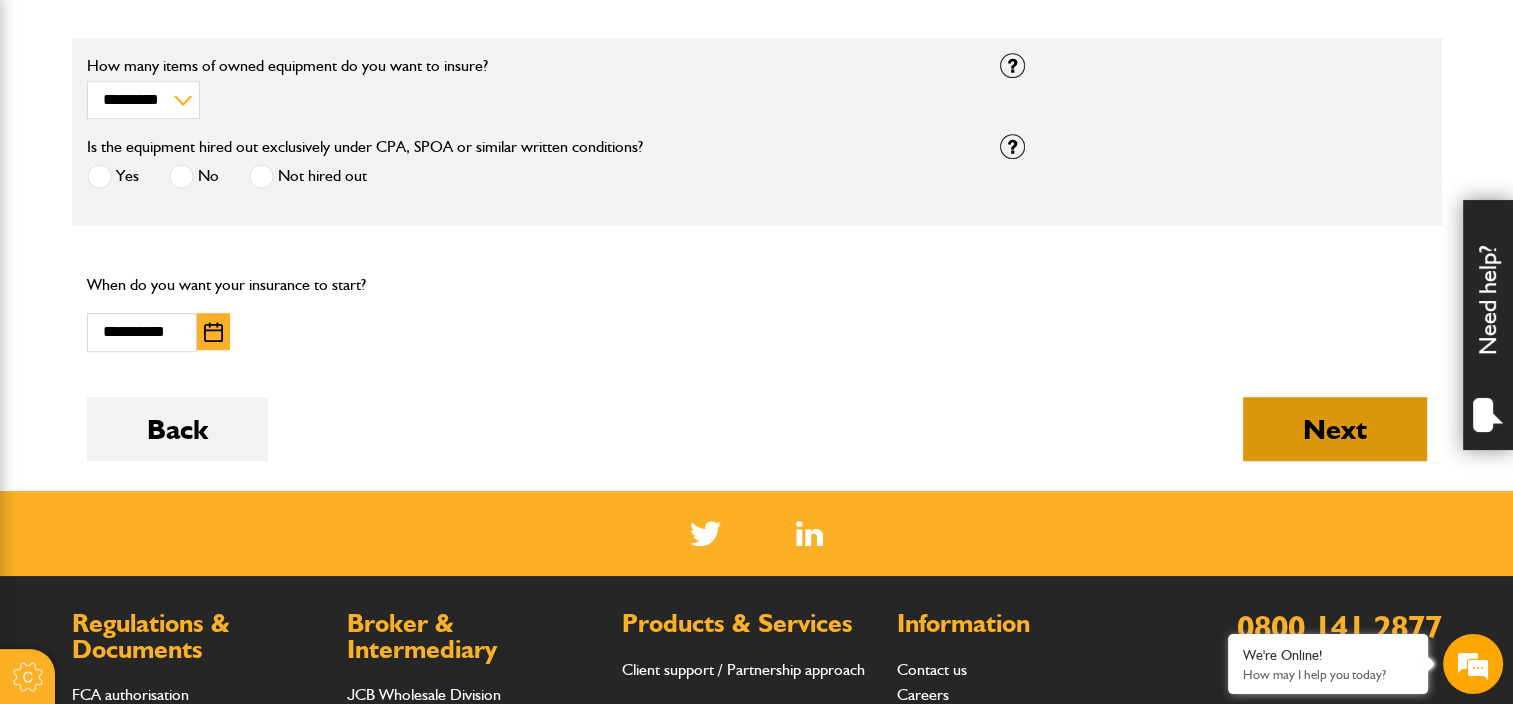 click on "Next" at bounding box center (1335, 429) 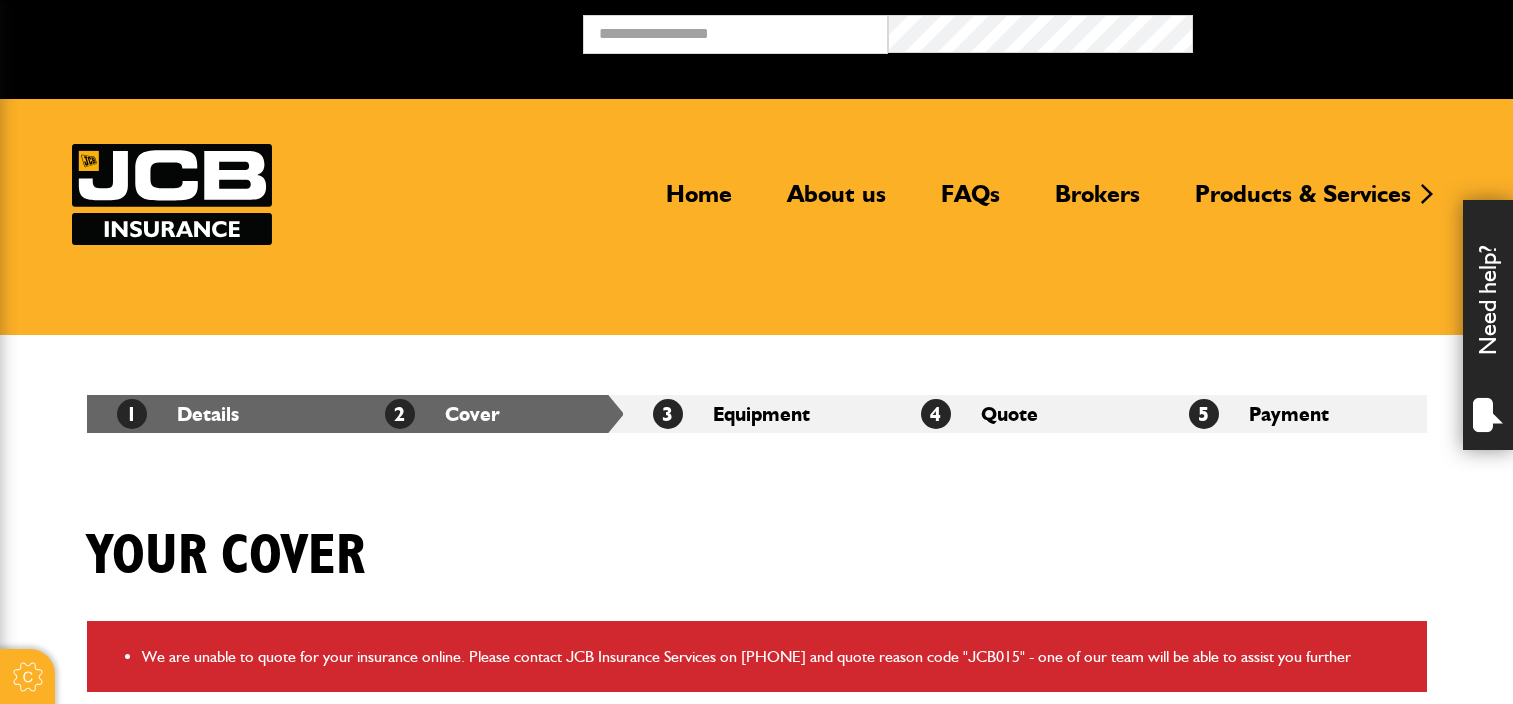 scroll, scrollTop: 0, scrollLeft: 0, axis: both 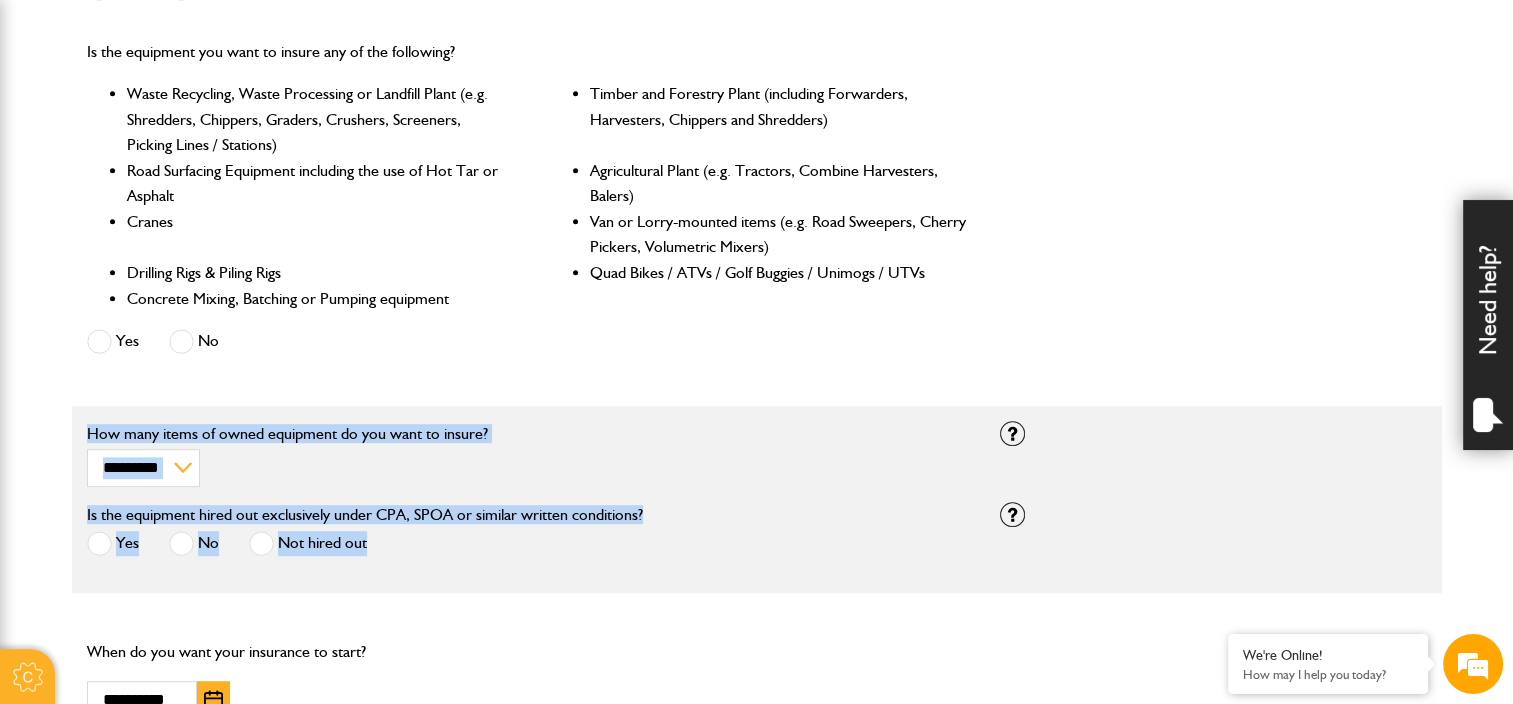 drag, startPoint x: 1486, startPoint y: 526, endPoint x: 1456, endPoint y: 298, distance: 229.96521 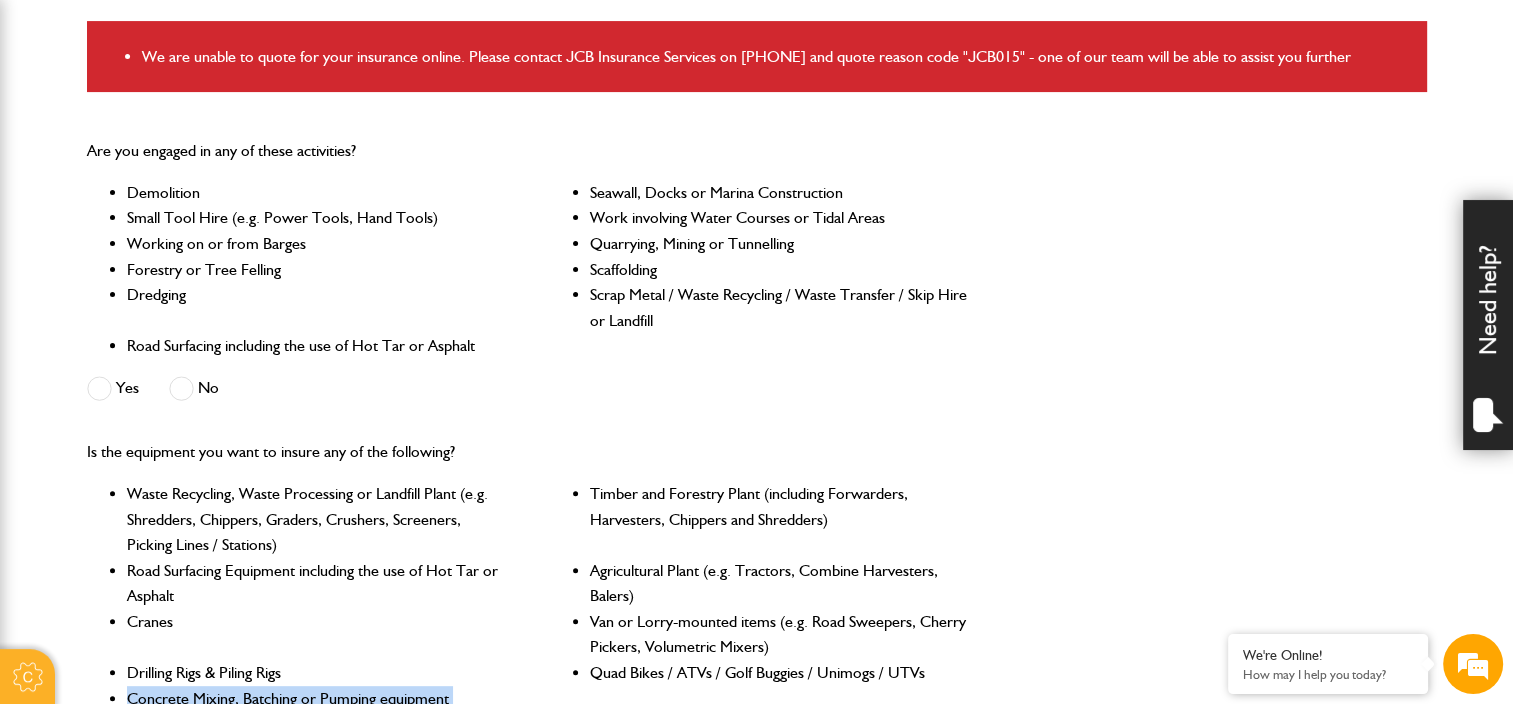 scroll, scrollTop: 546, scrollLeft: 0, axis: vertical 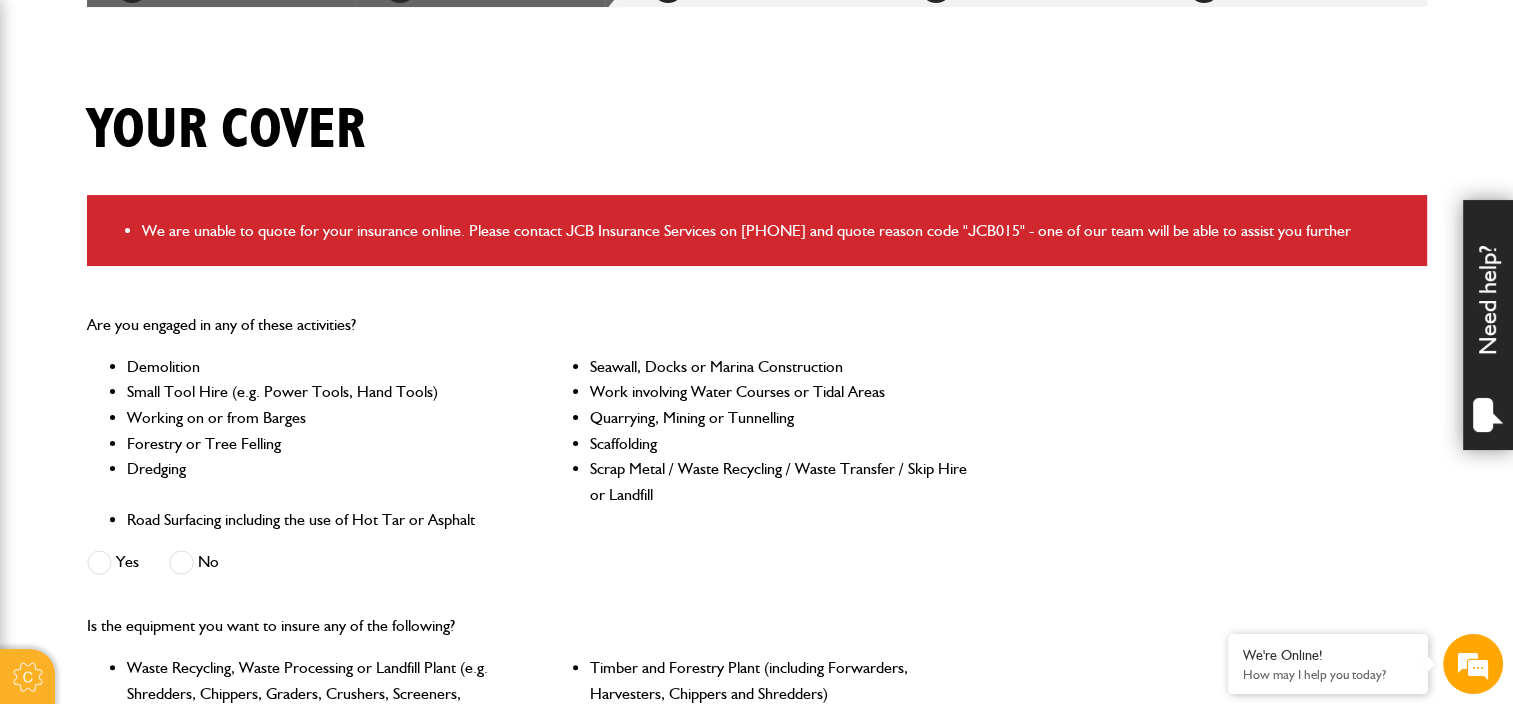 click on "Need help?" at bounding box center (1488, 325) 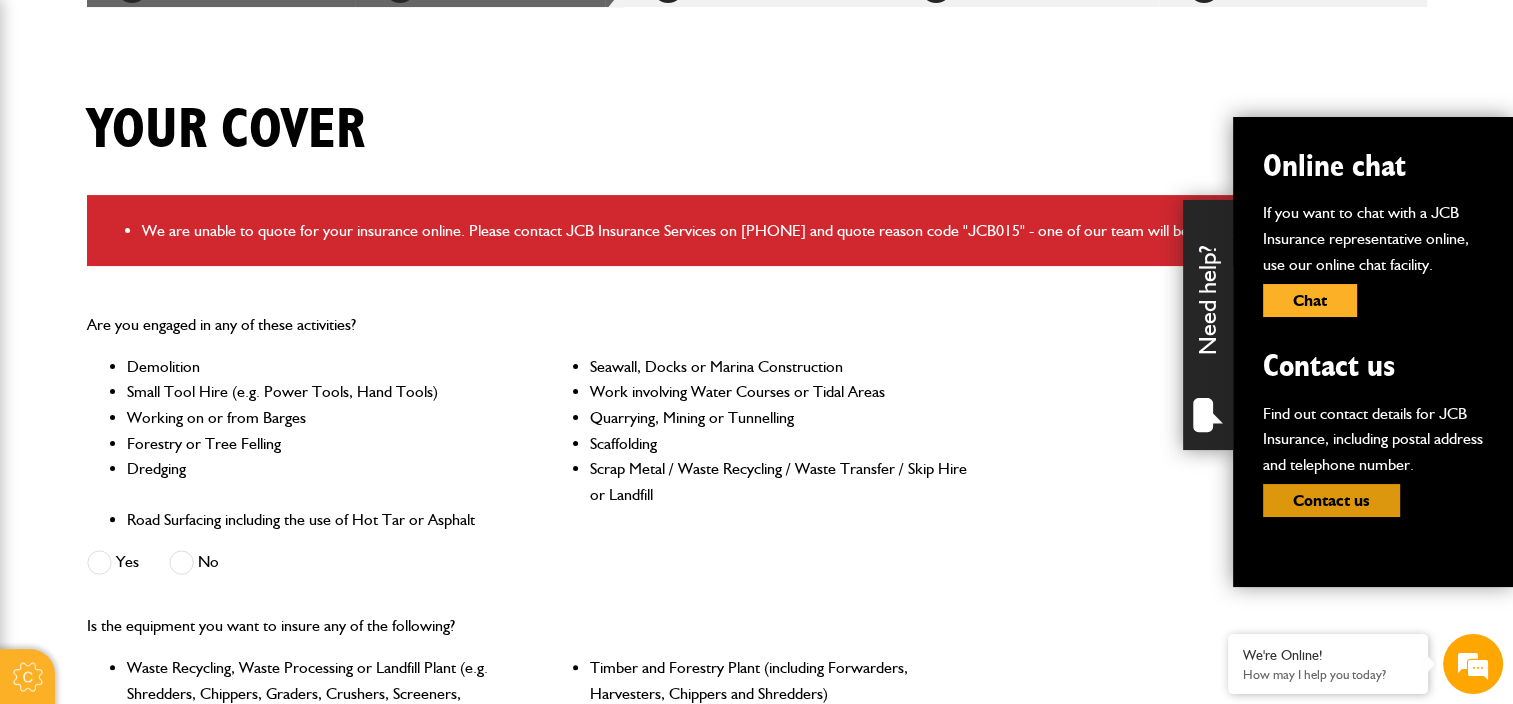 click on "Contact us" at bounding box center [1331, 500] 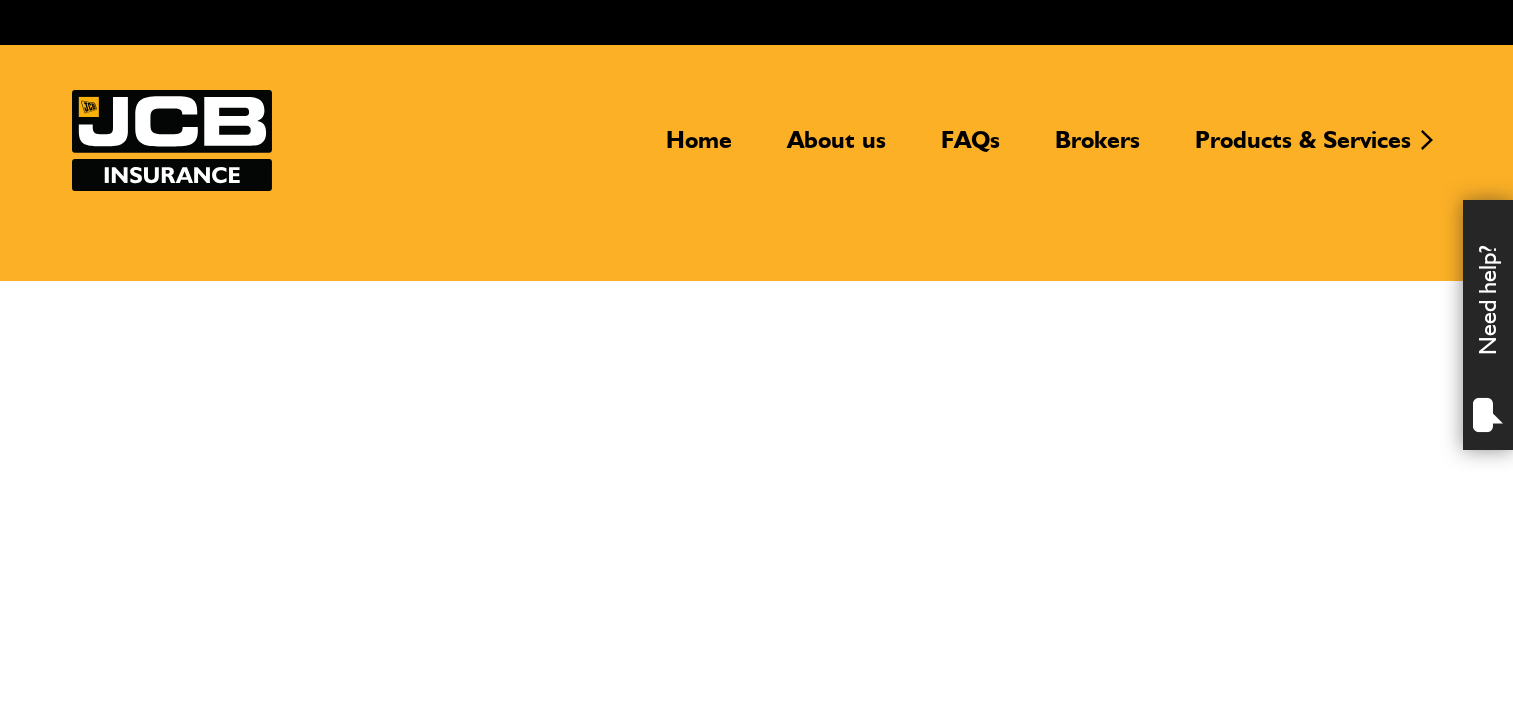 scroll, scrollTop: 0, scrollLeft: 0, axis: both 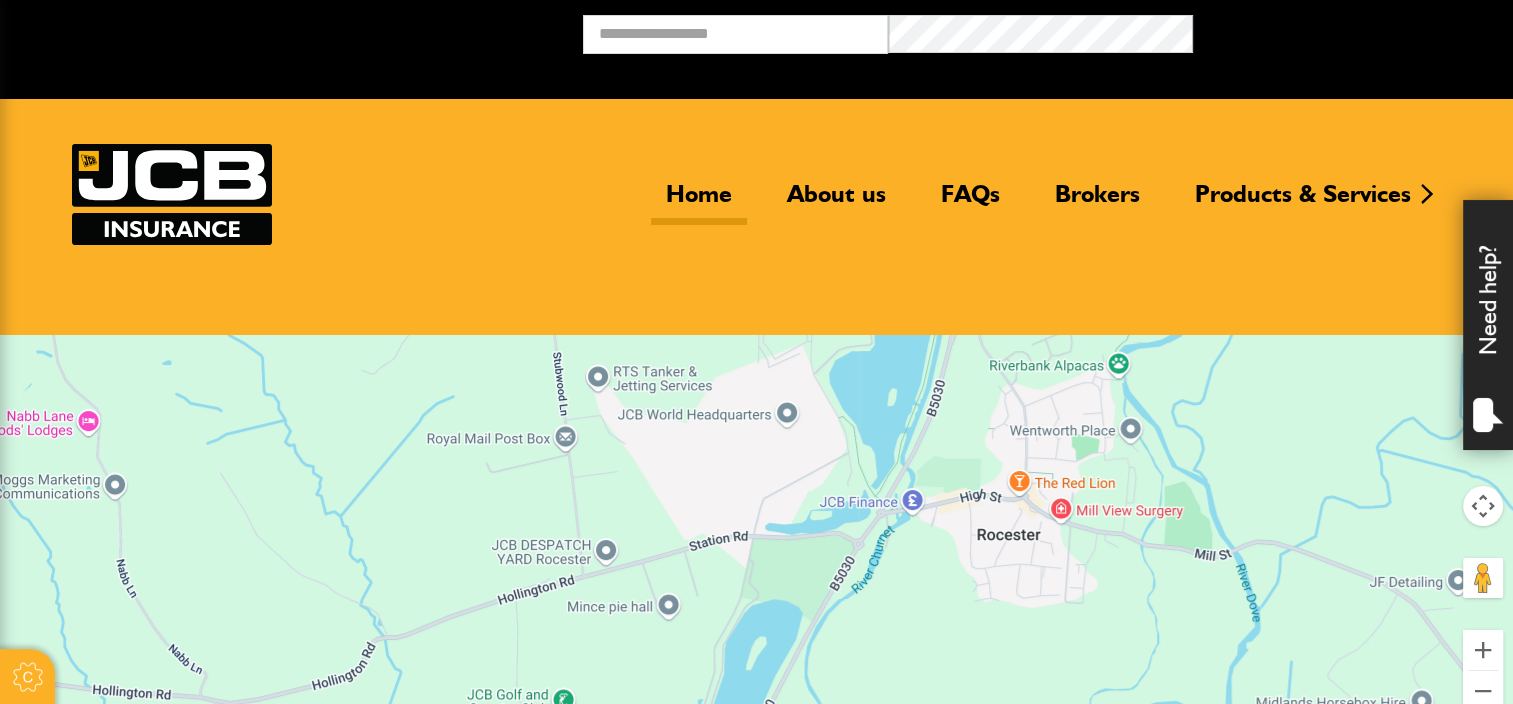 click on "Home" at bounding box center [699, 202] 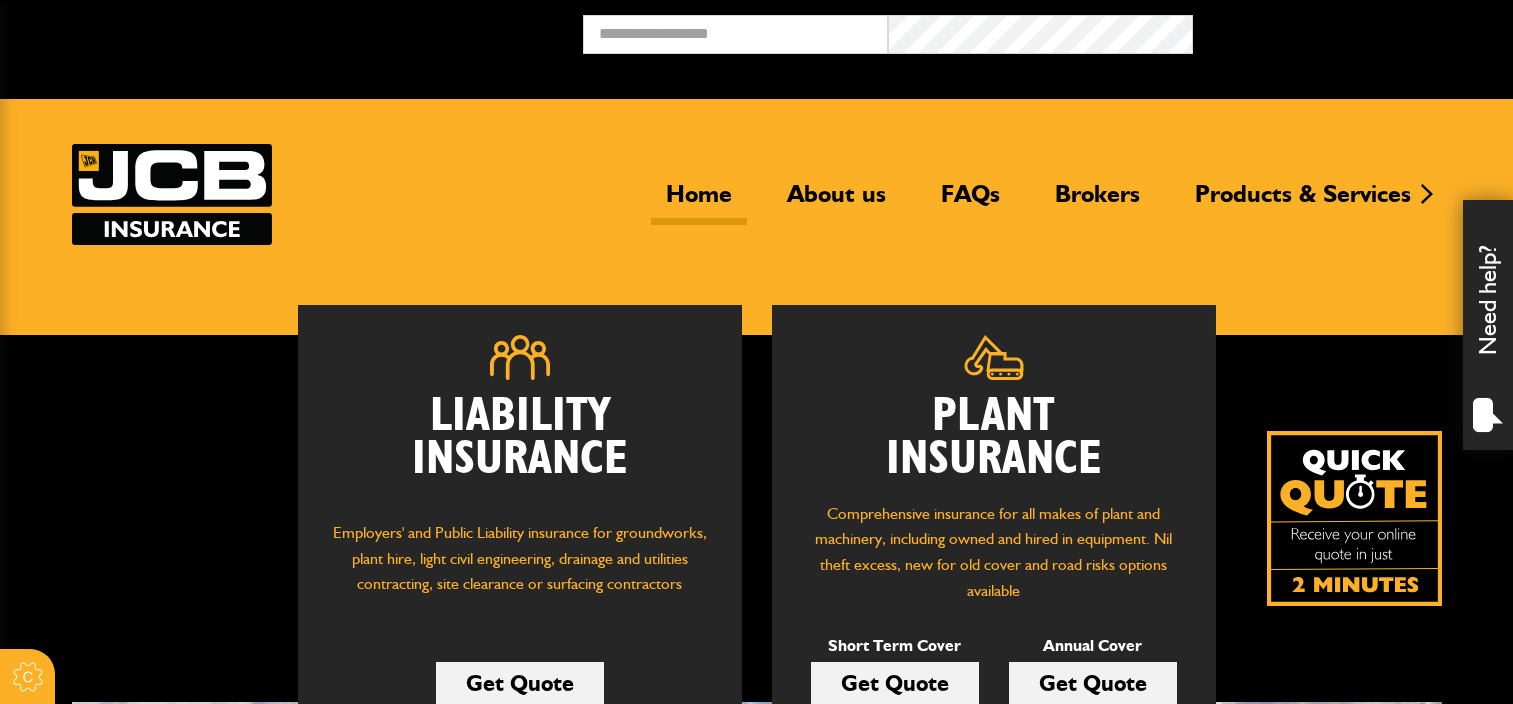 scroll, scrollTop: 0, scrollLeft: 0, axis: both 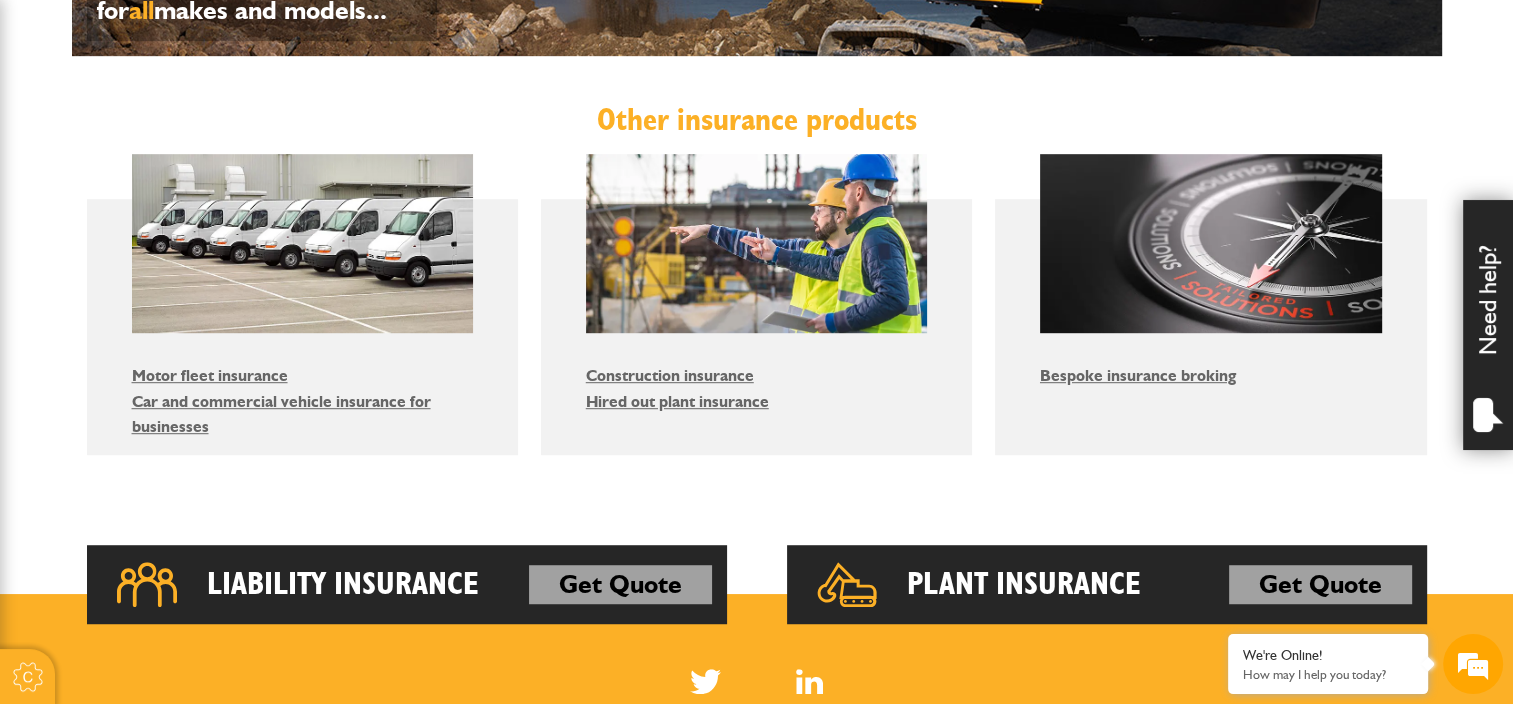 click at bounding box center [756, 659] 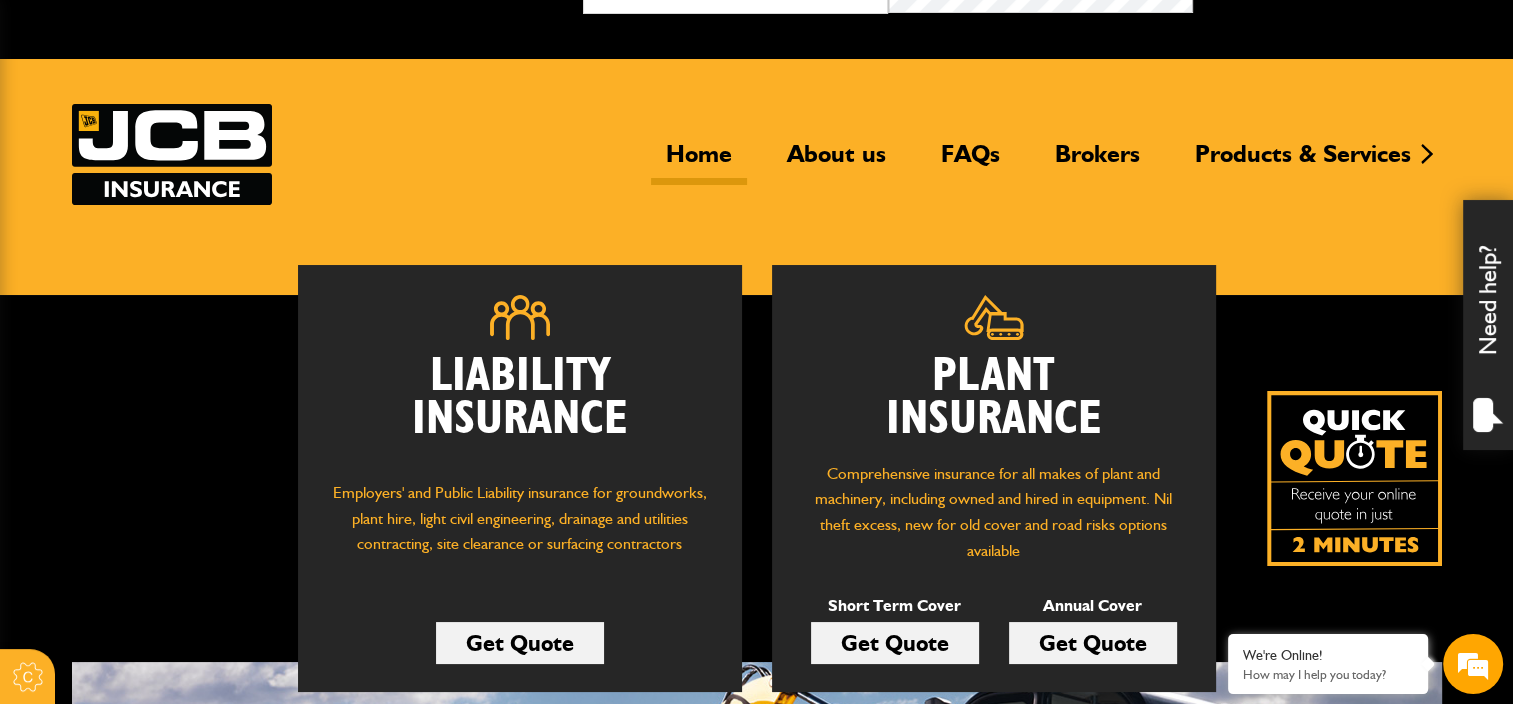 scroll, scrollTop: 0, scrollLeft: 0, axis: both 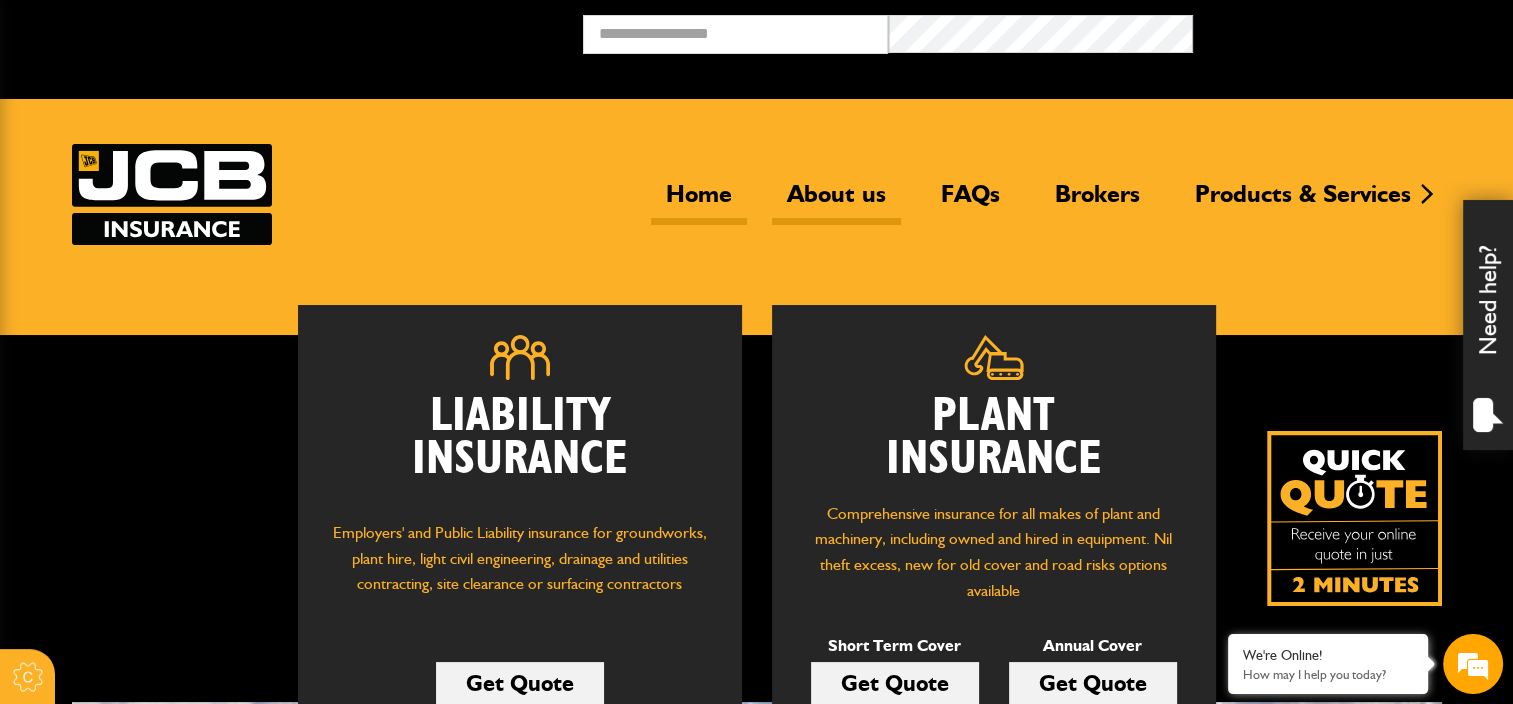 click on "About us" at bounding box center [836, 202] 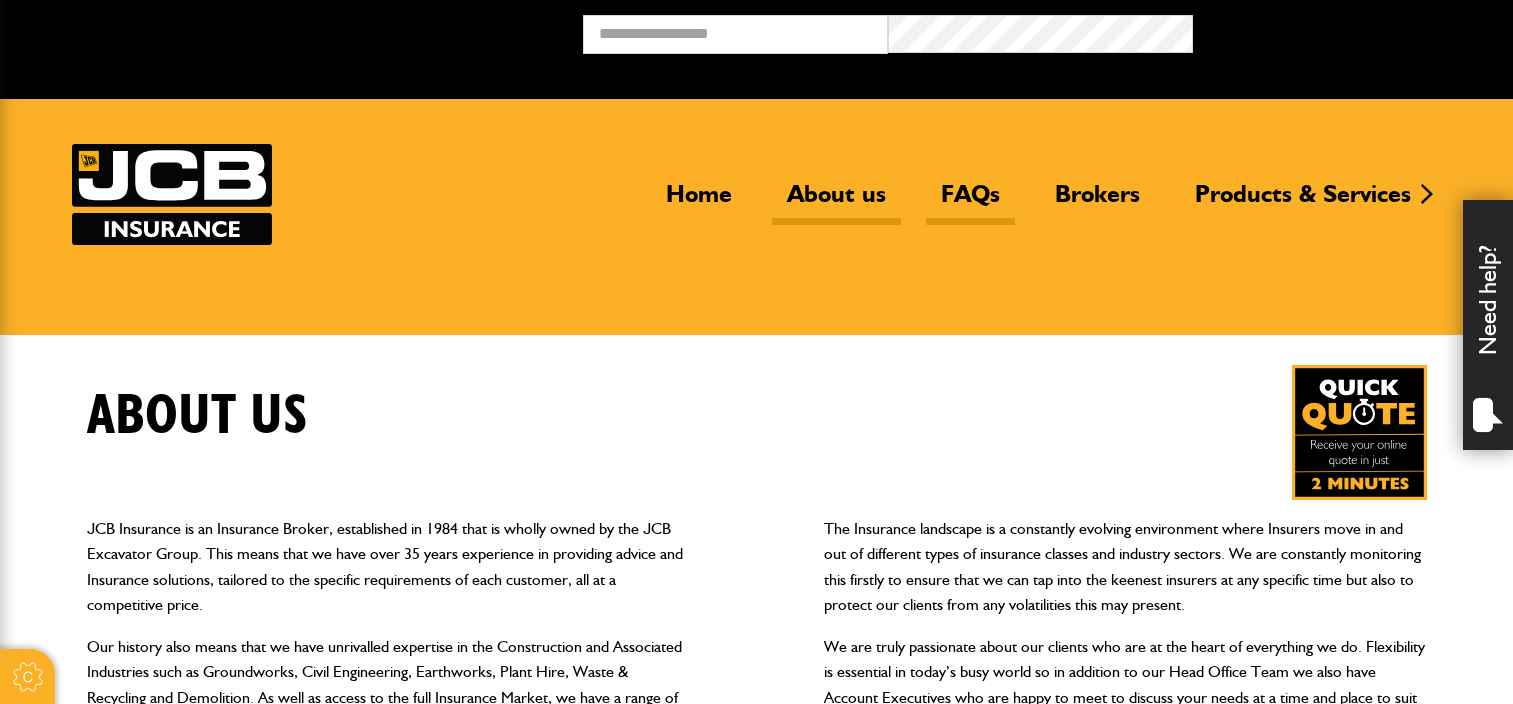 scroll, scrollTop: 0, scrollLeft: 0, axis: both 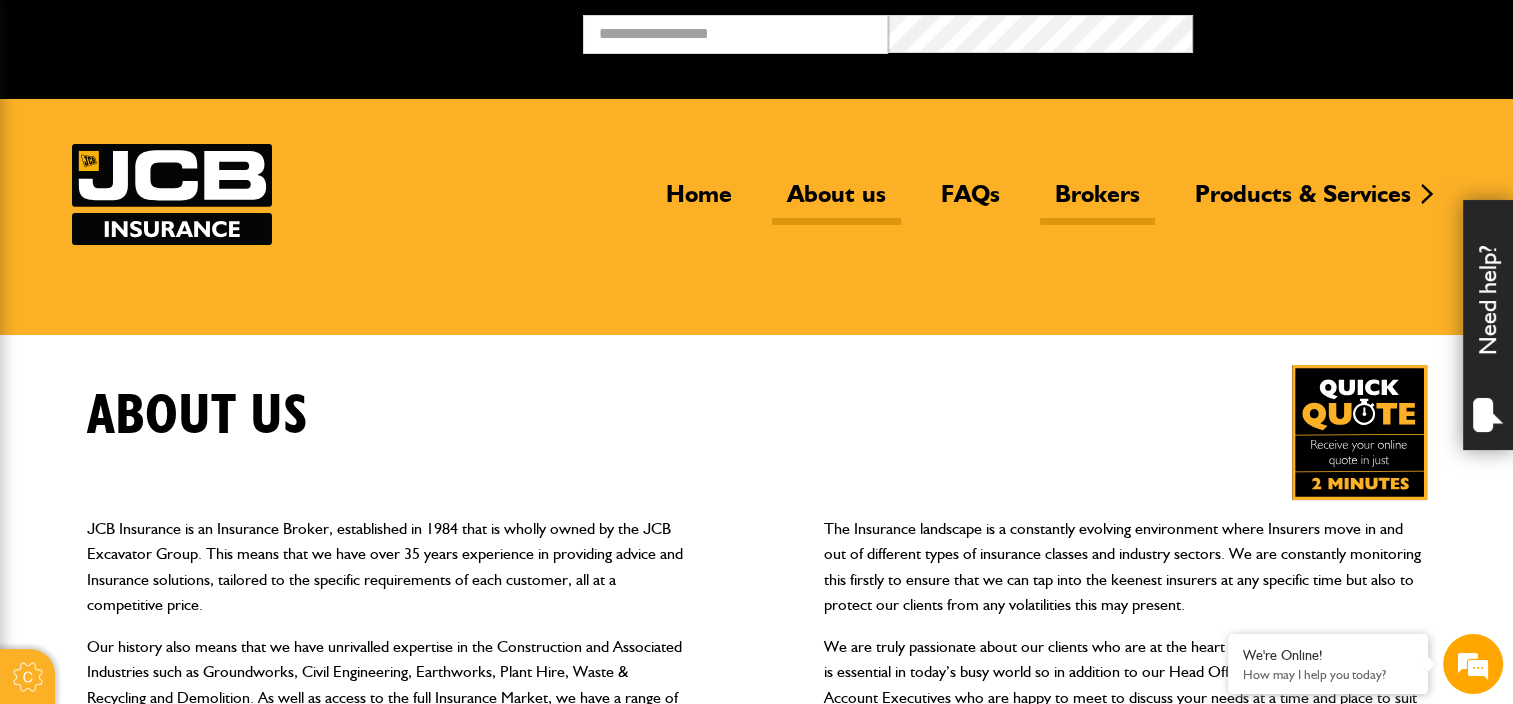 click on "Brokers" at bounding box center (1097, 202) 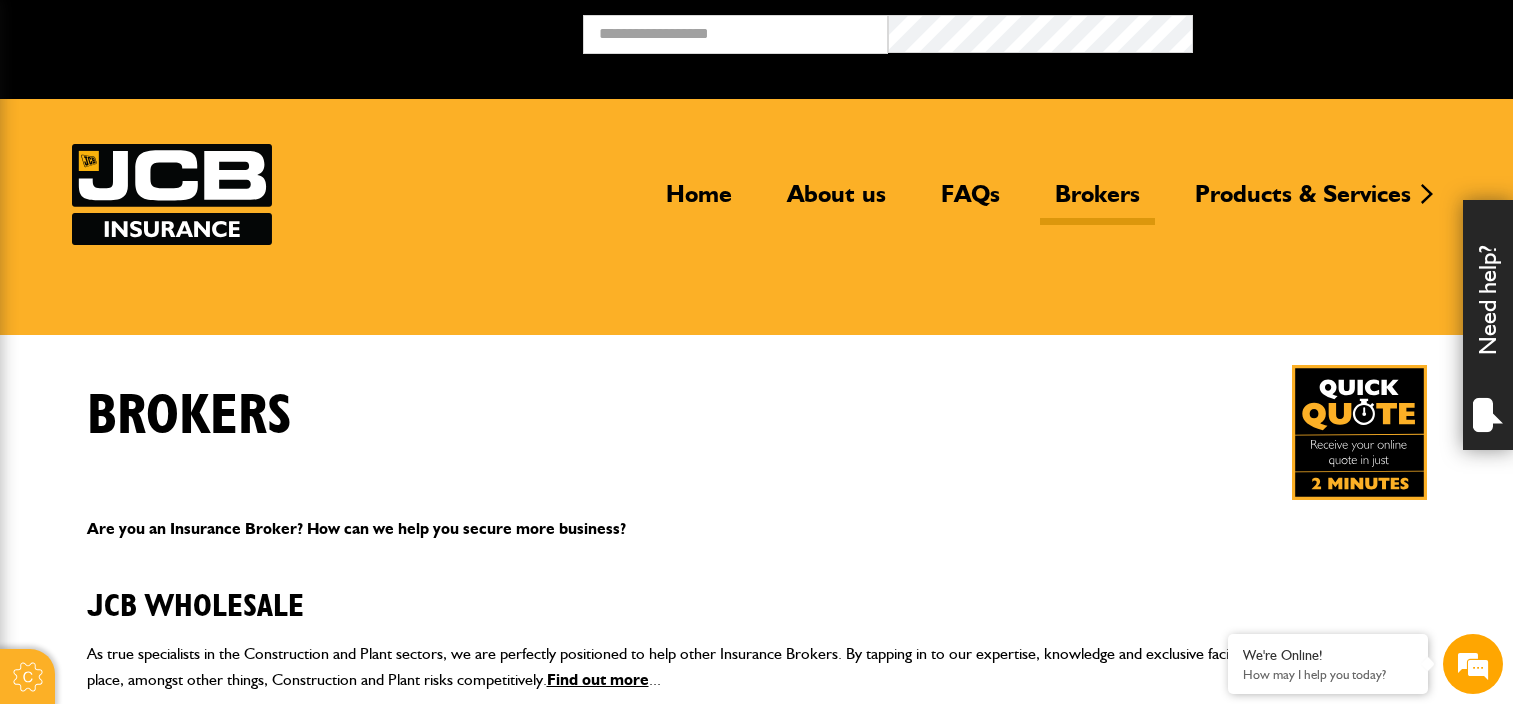 scroll, scrollTop: 0, scrollLeft: 0, axis: both 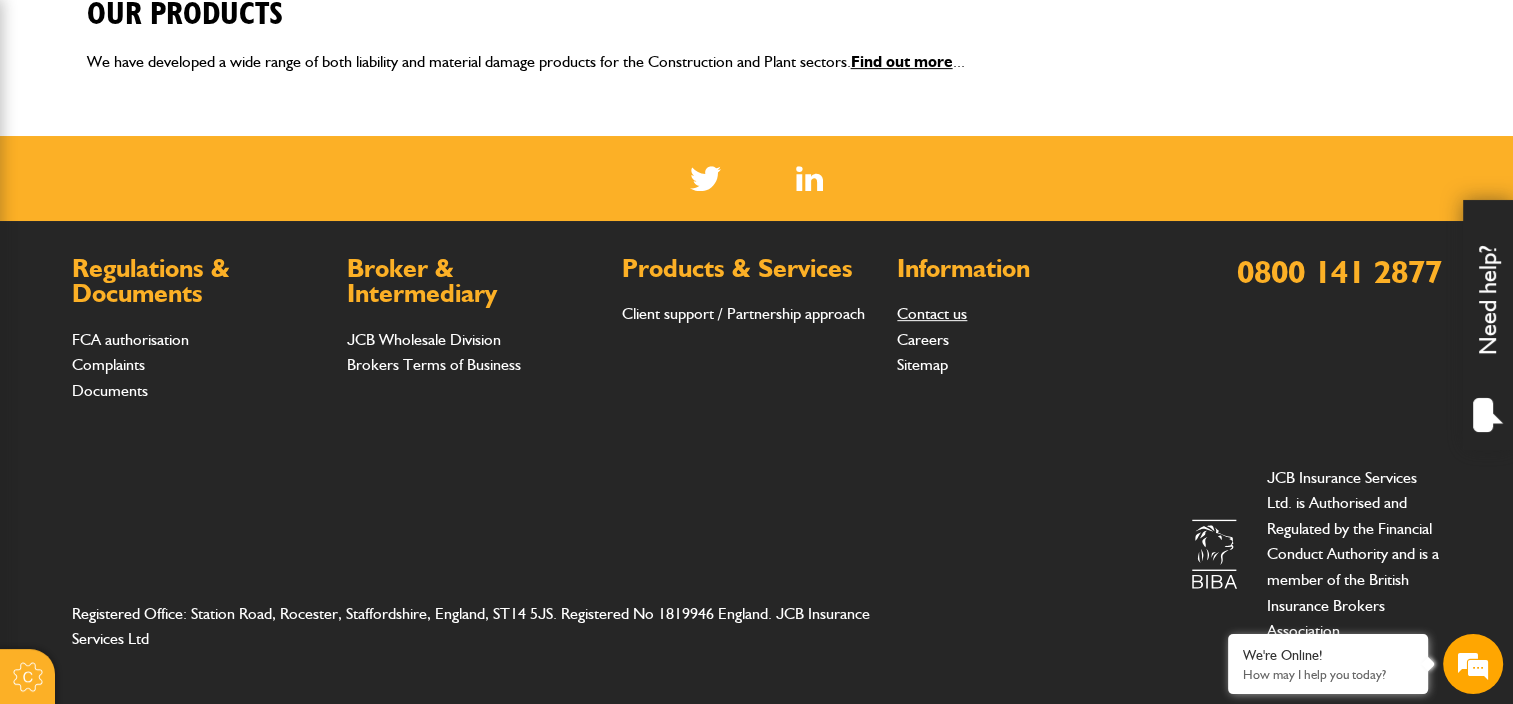 click on "Contact us" at bounding box center (932, 313) 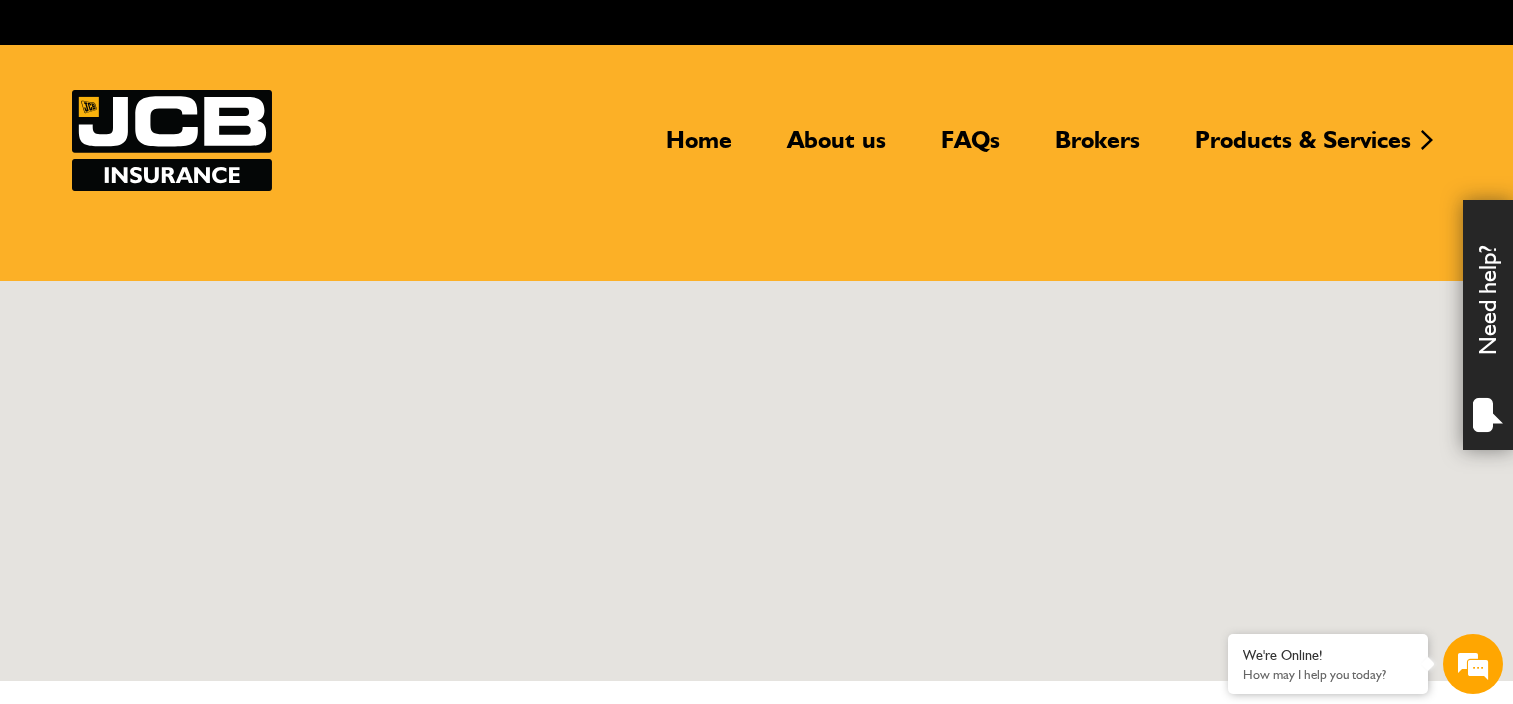 scroll, scrollTop: 0, scrollLeft: 0, axis: both 